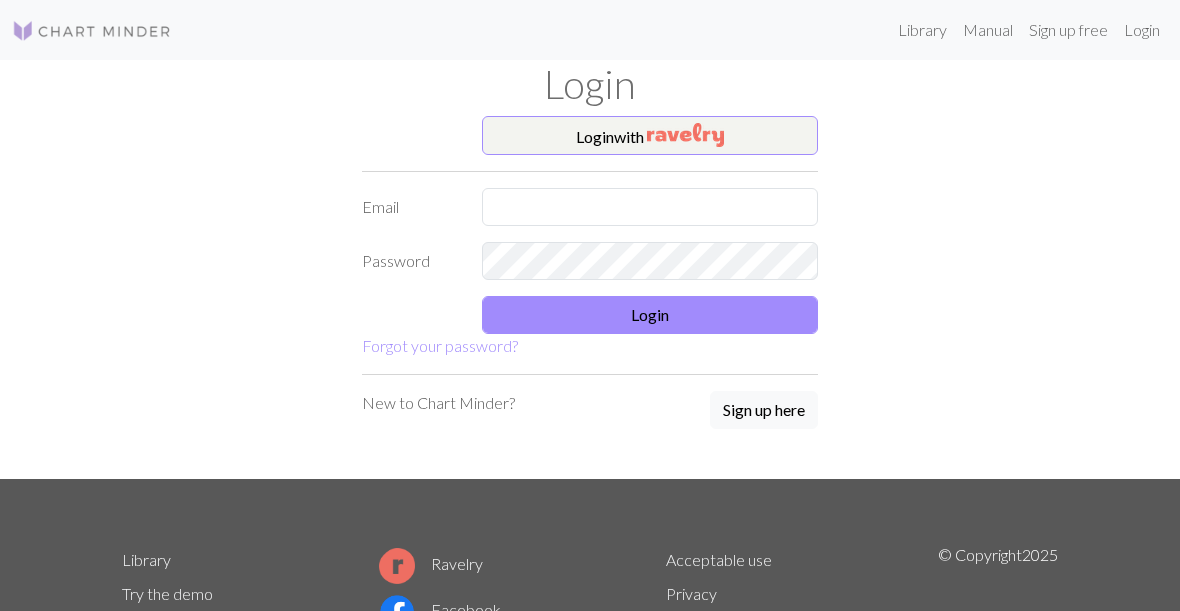scroll, scrollTop: 0, scrollLeft: 0, axis: both 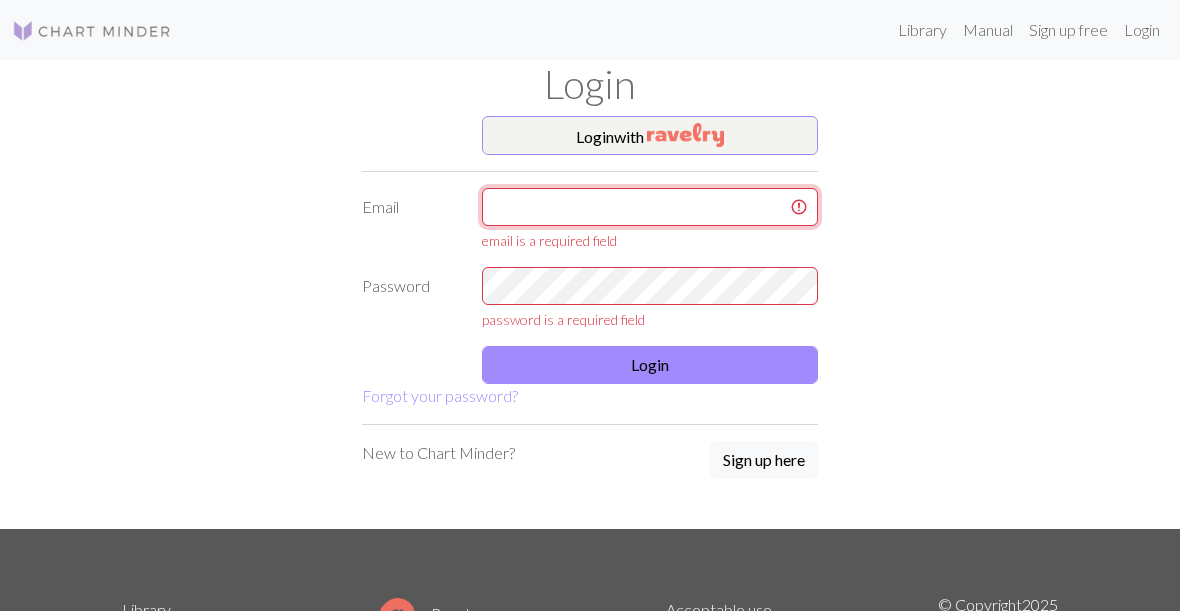 click at bounding box center [650, 207] 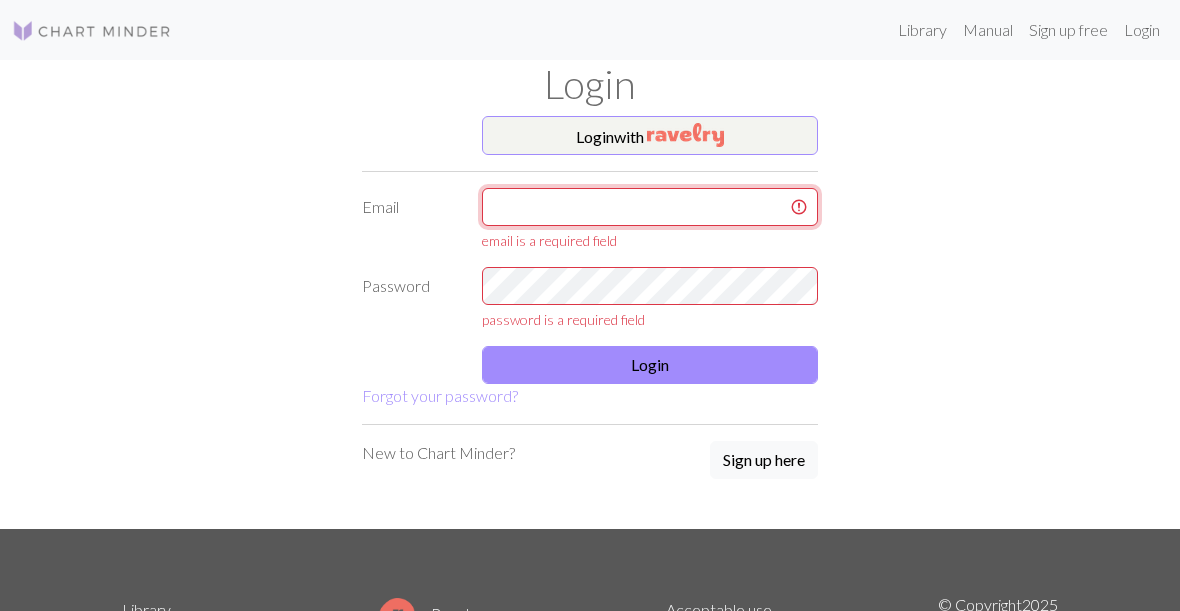 type on "verduzcovegajaneth@[EXAMPLE]" 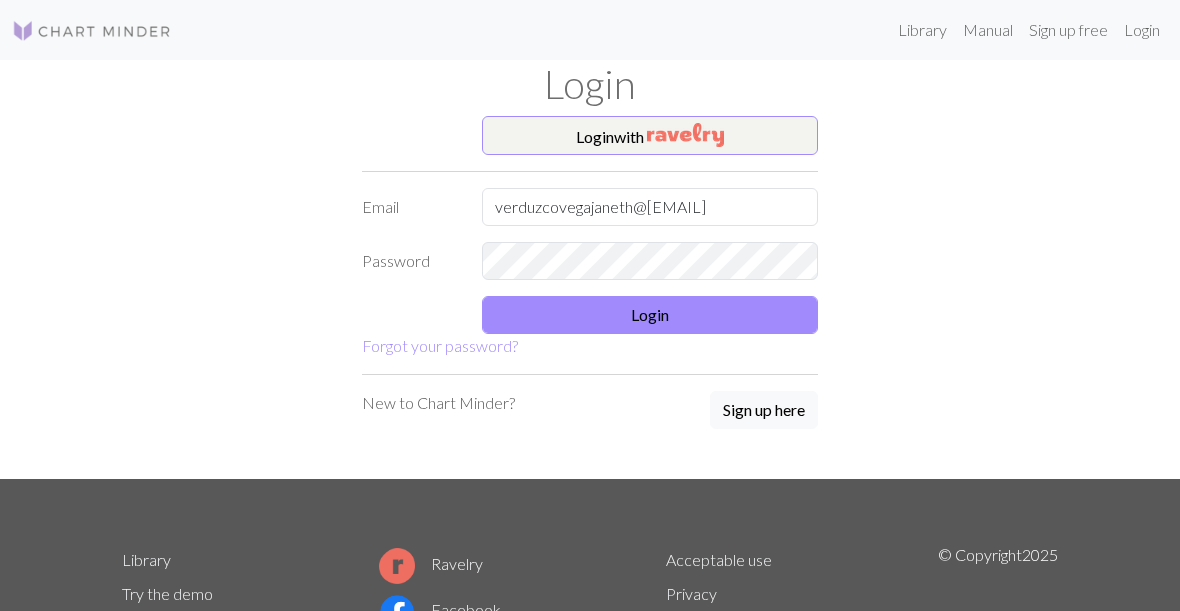 click on "Login" at bounding box center (650, 315) 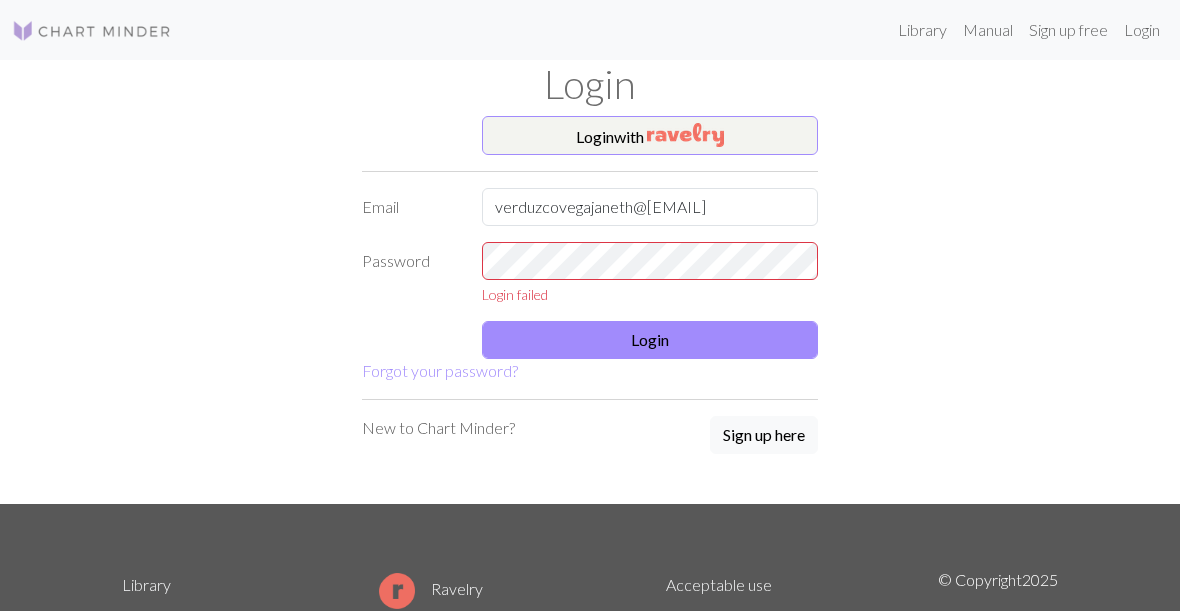 click on "Sign up here" at bounding box center (764, 435) 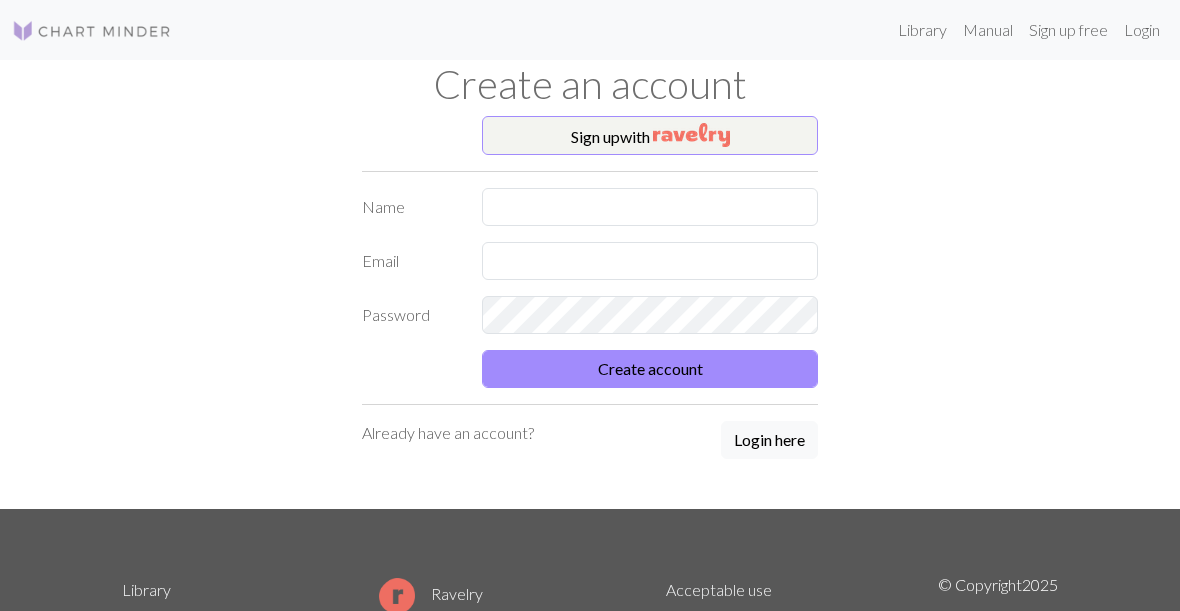 click on "Create account" at bounding box center [650, 369] 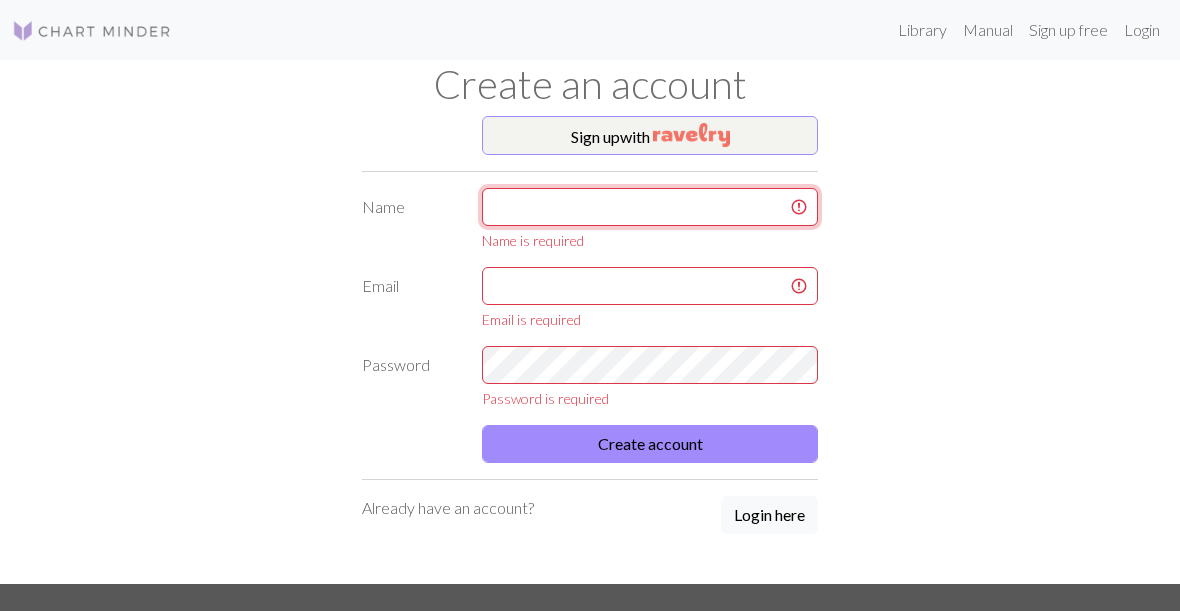 click at bounding box center (650, 207) 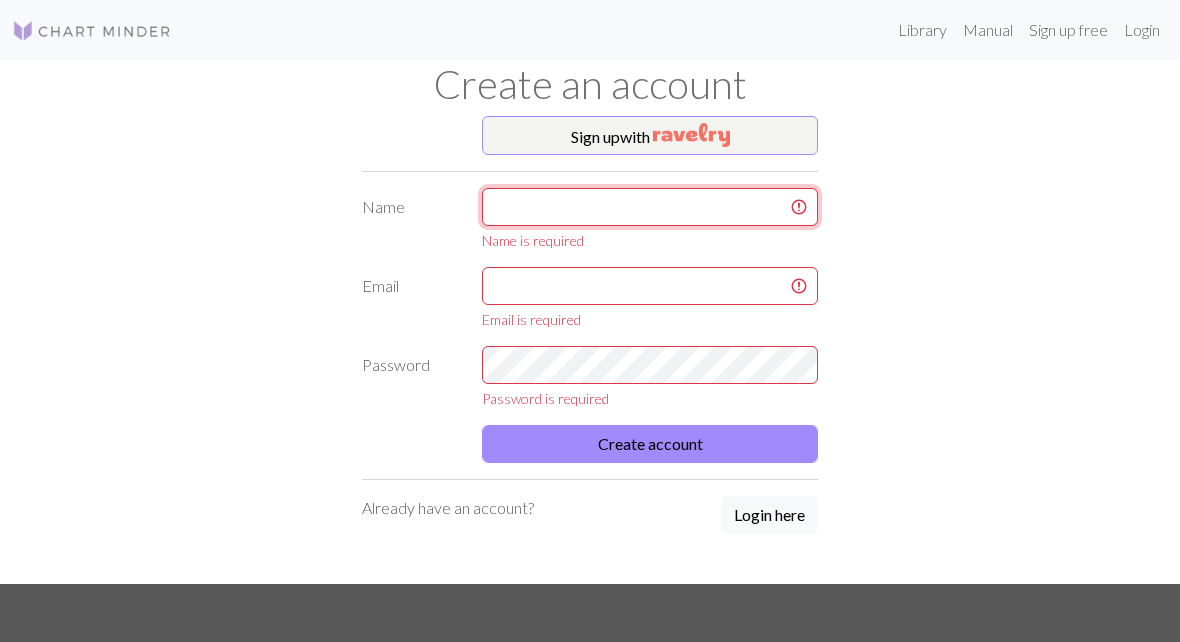 type on "A" 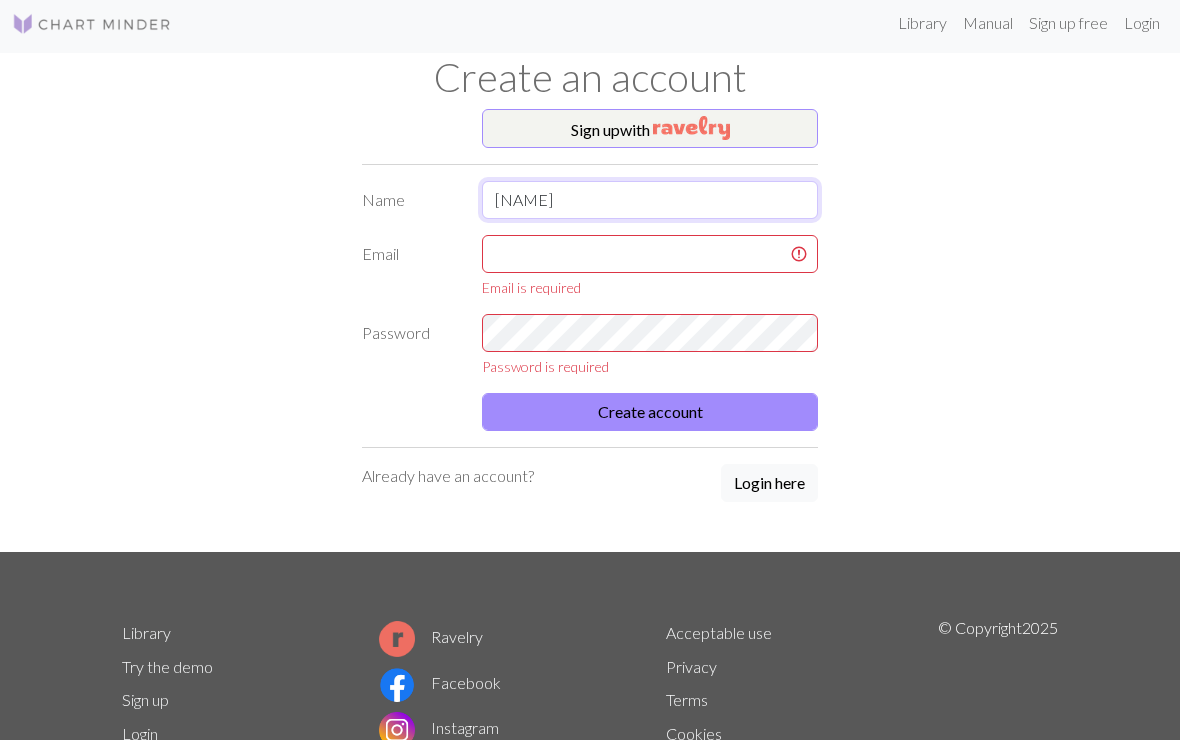type on "Janeth" 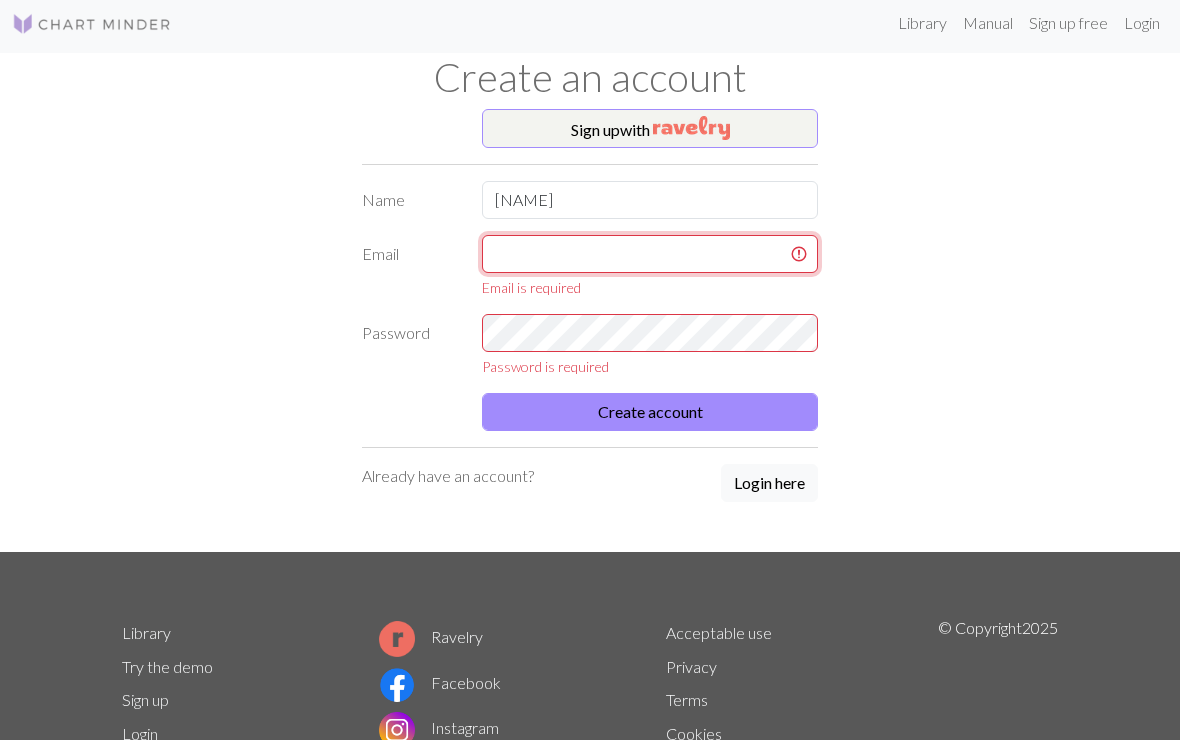 click at bounding box center (650, 261) 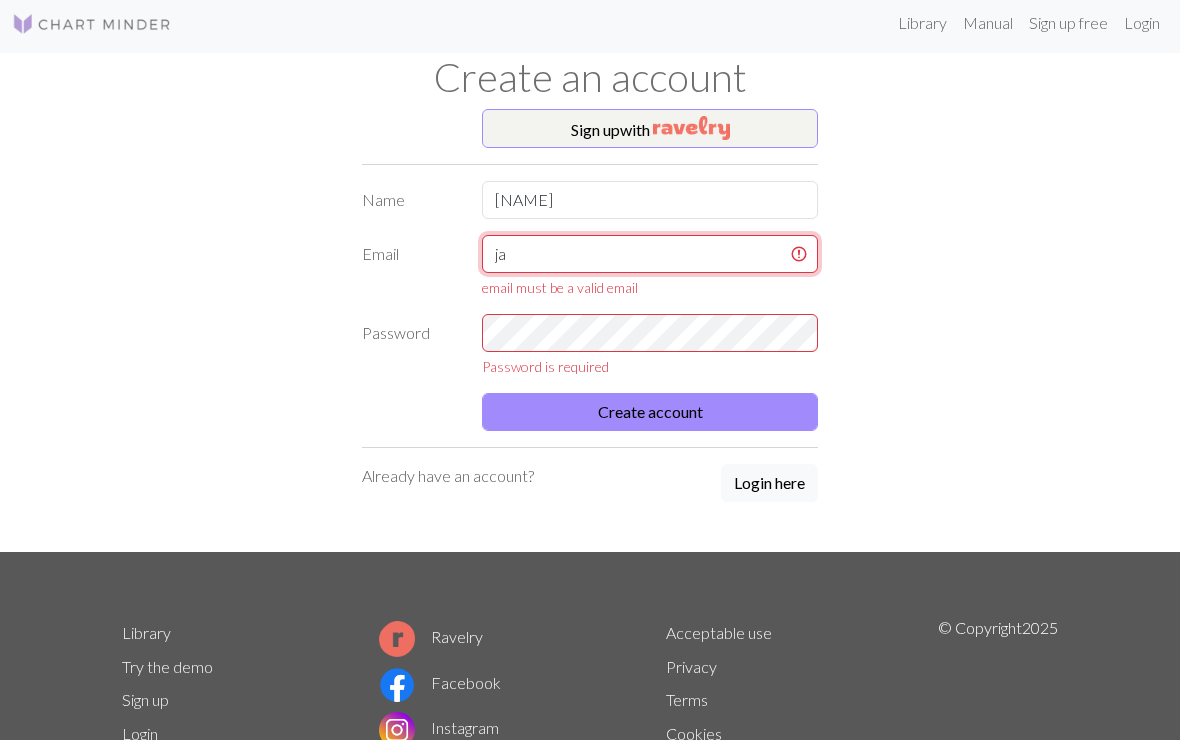 type on "j" 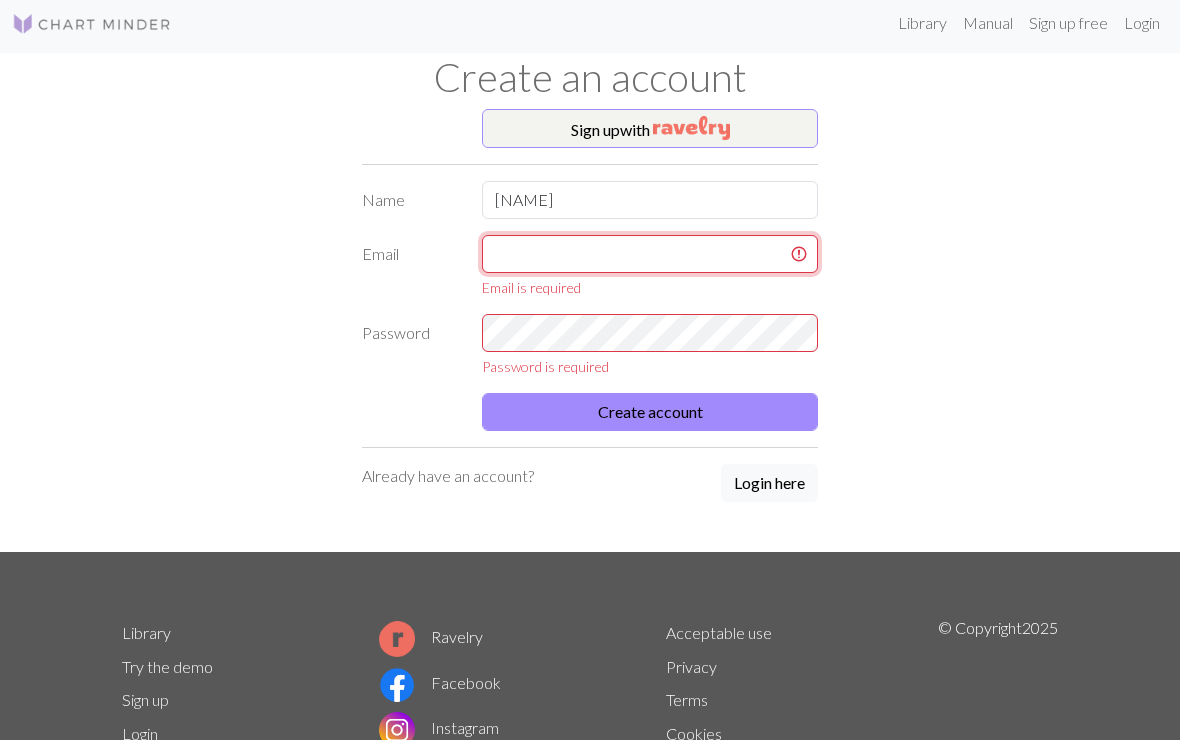 type on "V" 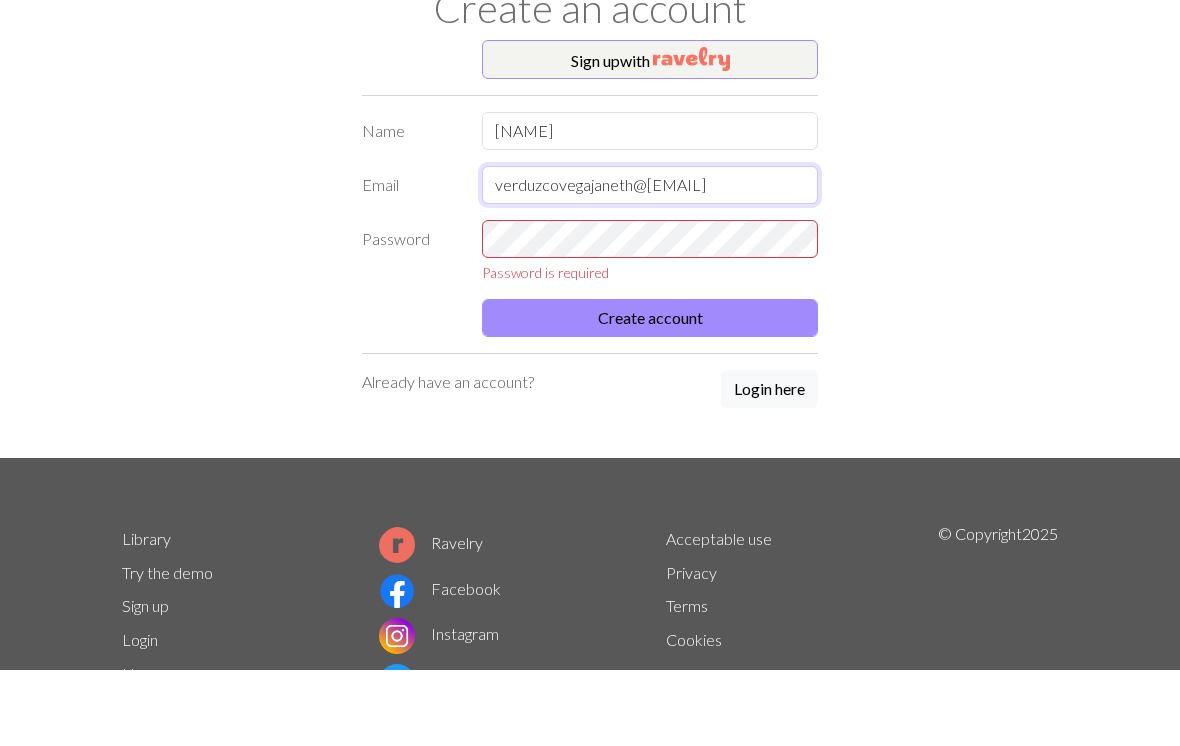 type on "verduzcovegajaneth@[EXAMPLE]" 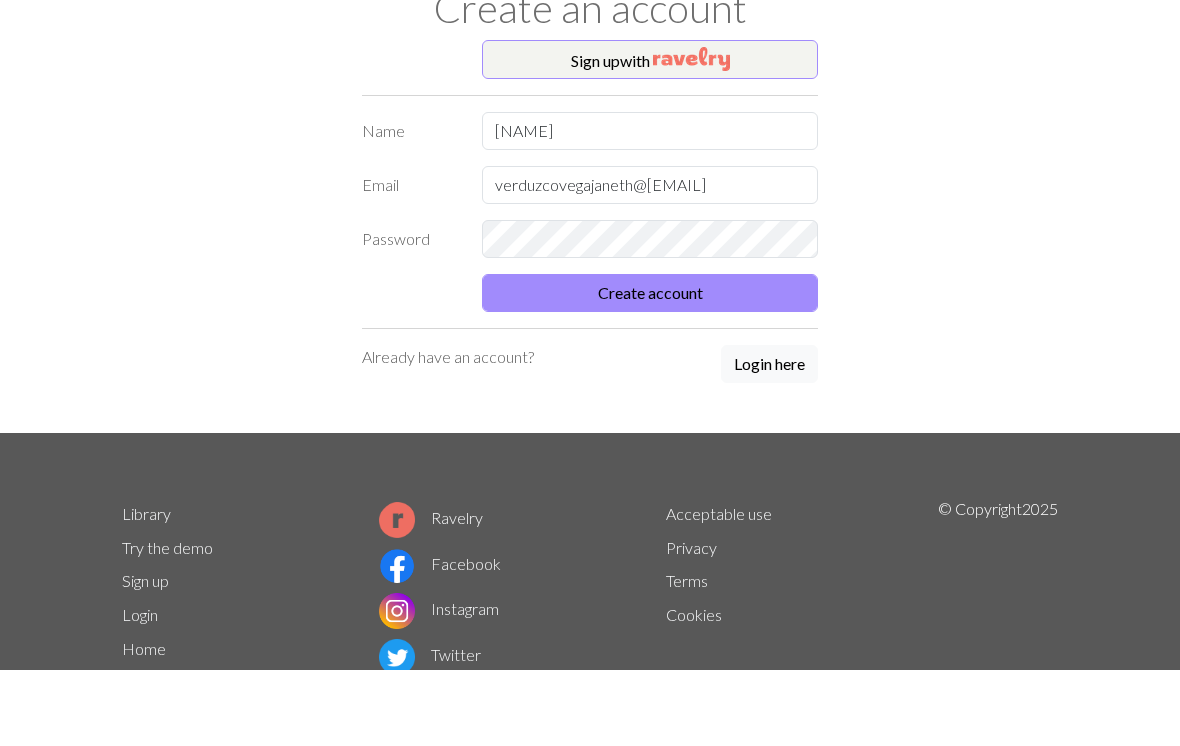 click on "Create account" at bounding box center [650, 369] 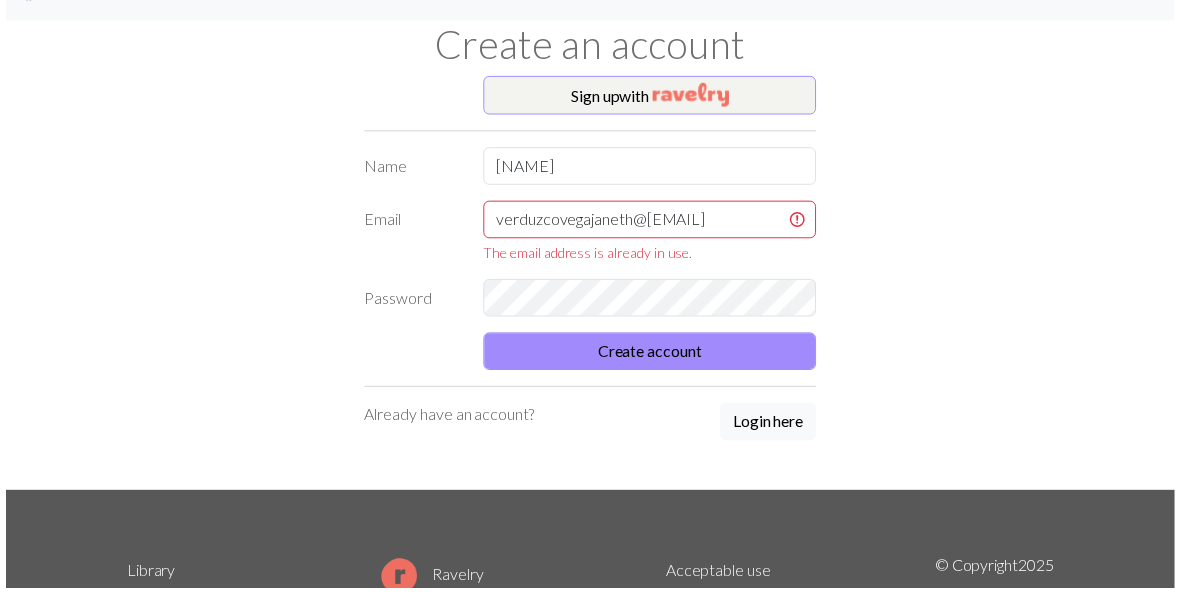 scroll, scrollTop: 0, scrollLeft: 0, axis: both 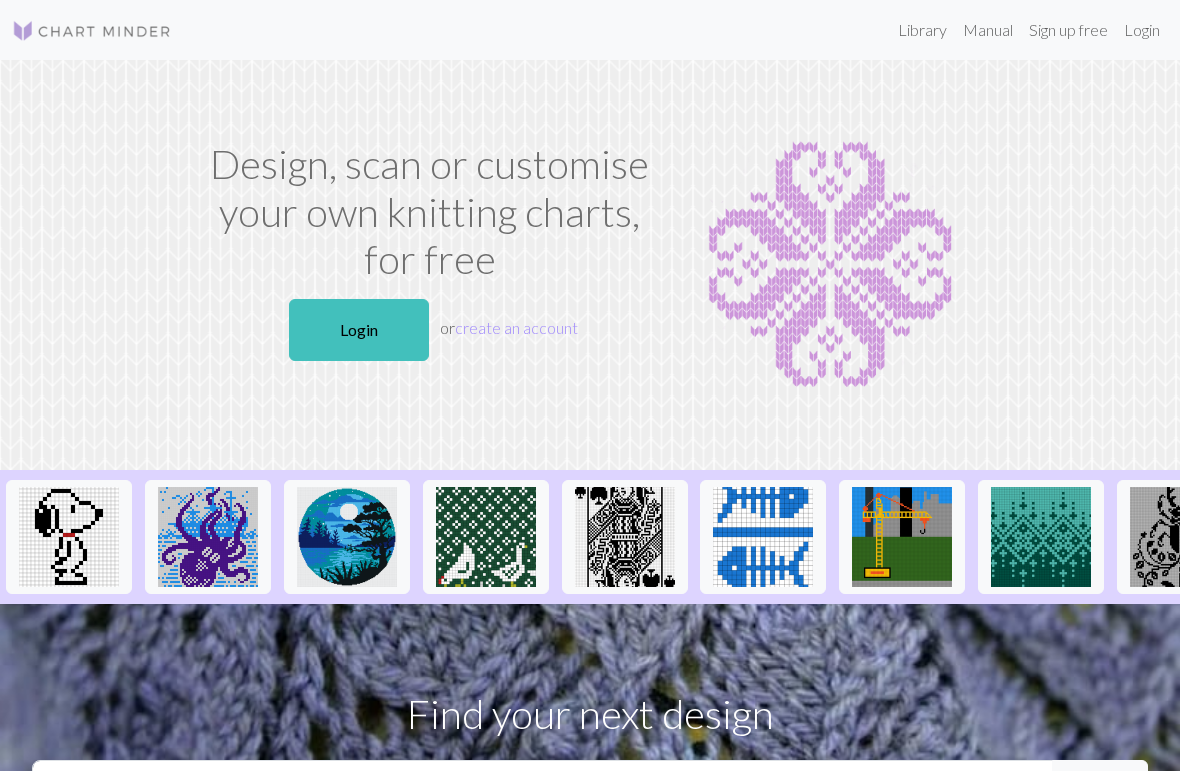click on "Login" at bounding box center (359, 330) 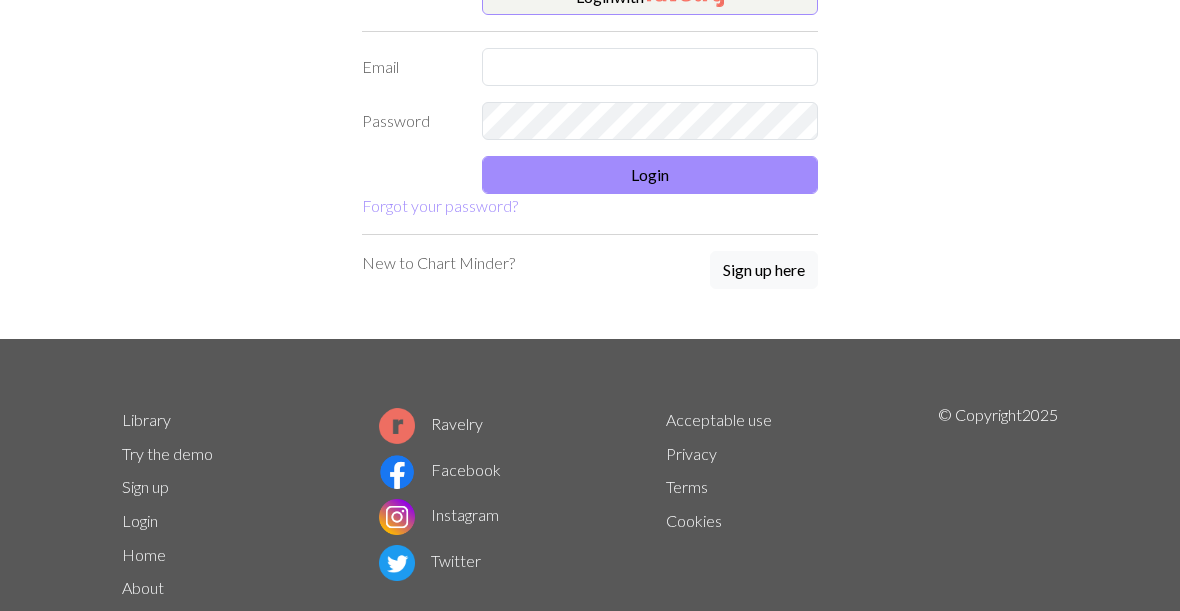 scroll, scrollTop: 0, scrollLeft: 0, axis: both 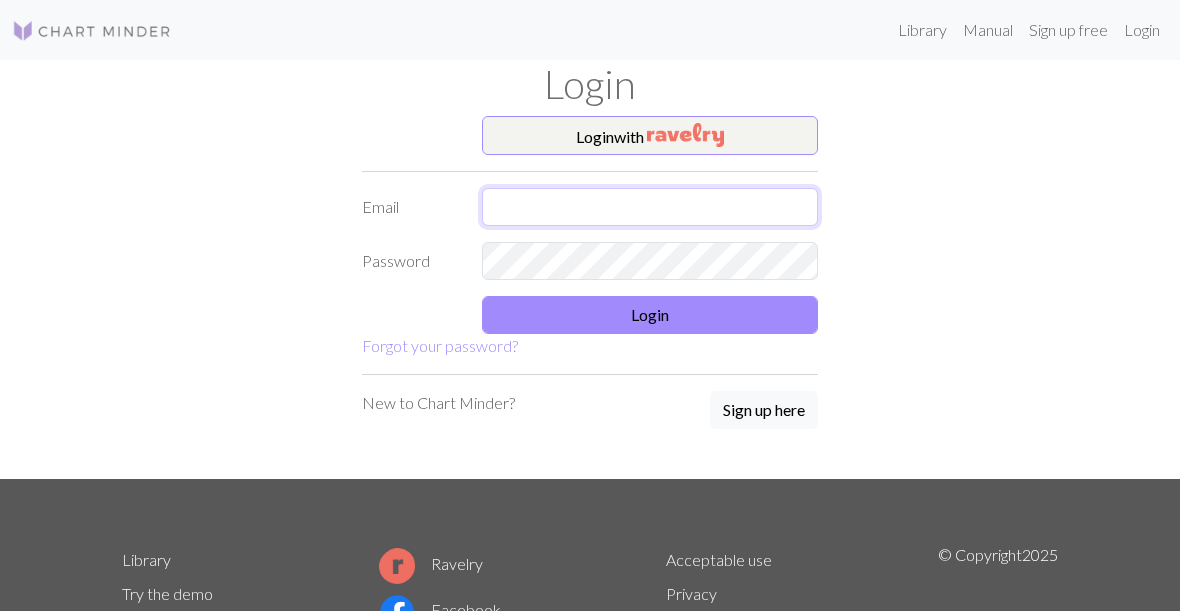 click at bounding box center (650, 207) 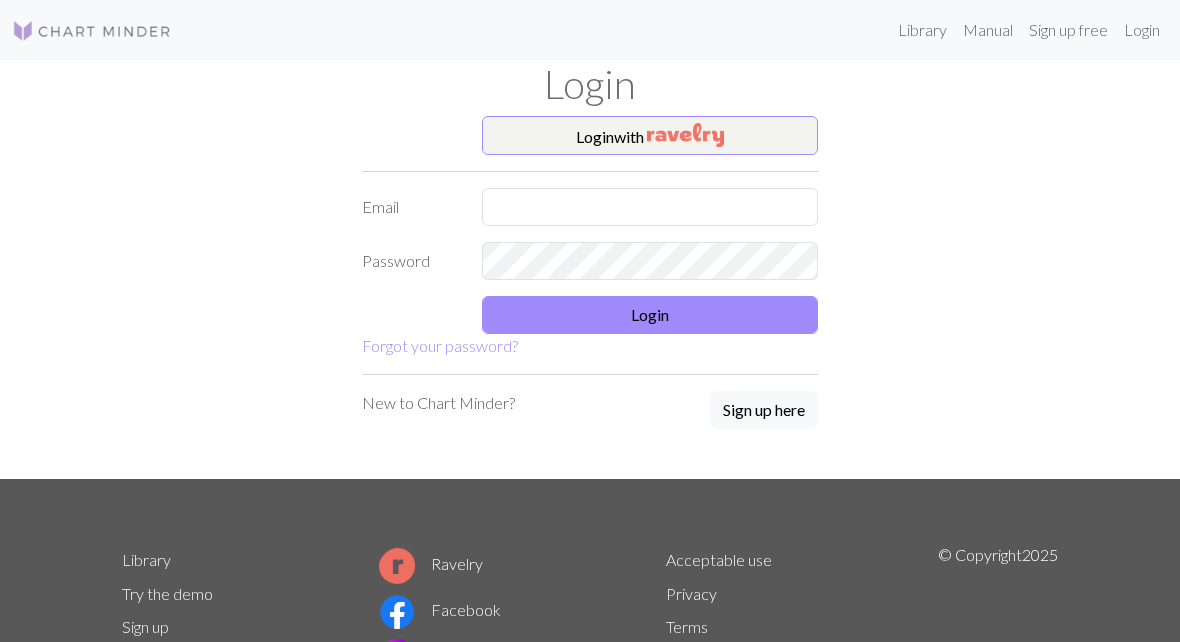 click on "Login  with   Email Password Login Forgot your password? New to Chart Minder? Sign up here" at bounding box center (590, 298) 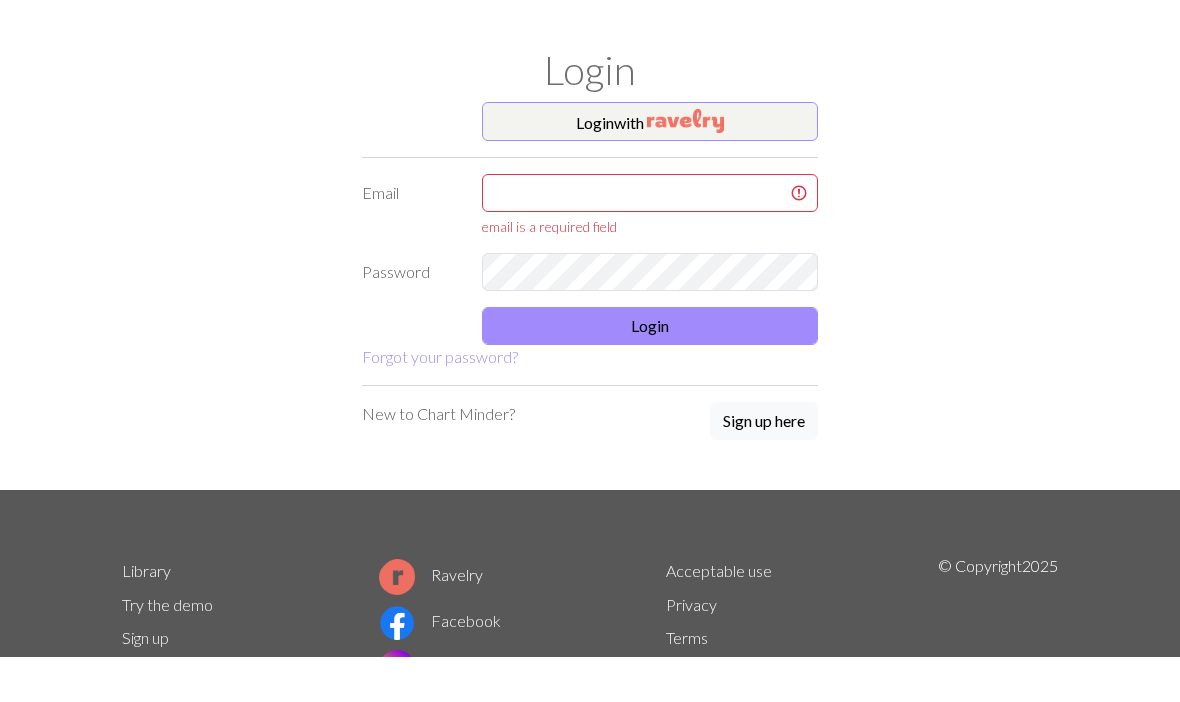 scroll, scrollTop: 59, scrollLeft: 0, axis: vertical 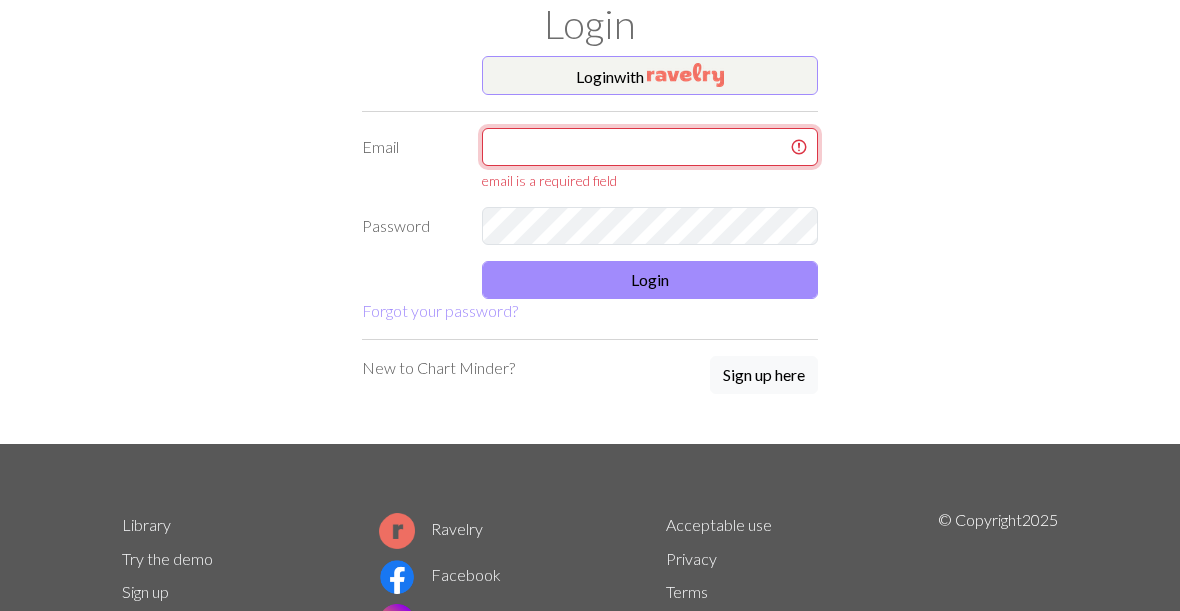 click at bounding box center (650, 148) 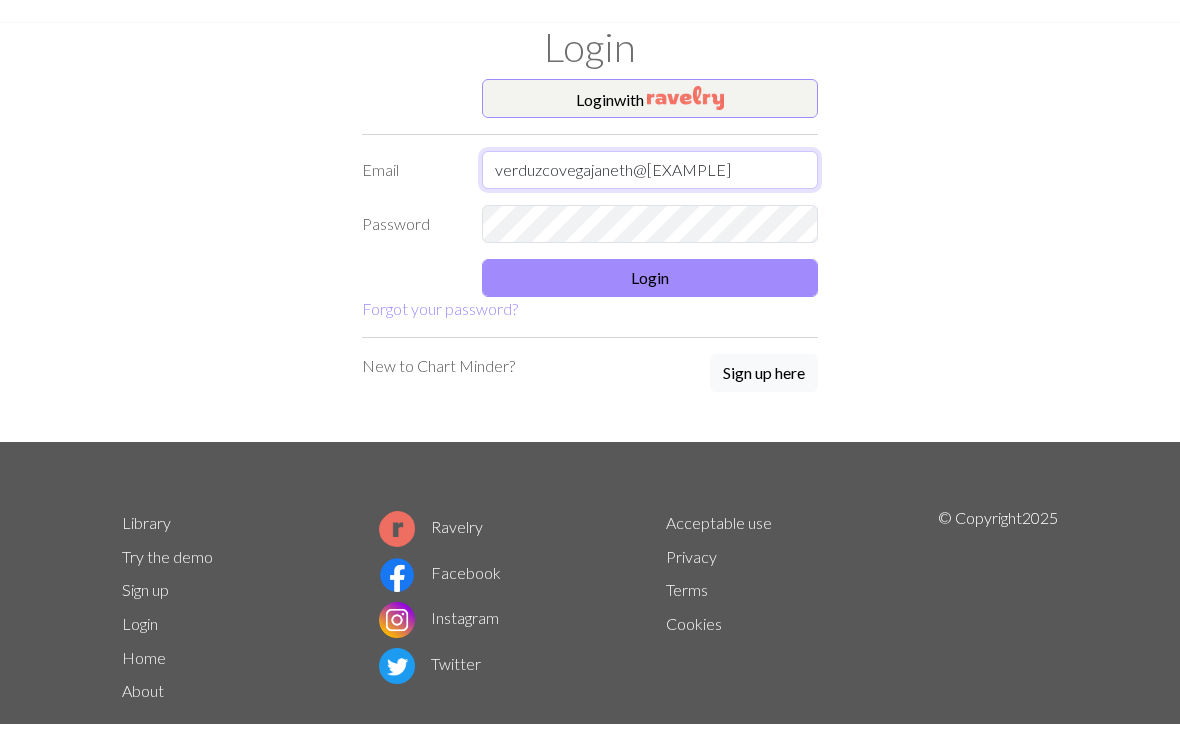 scroll, scrollTop: 15, scrollLeft: 0, axis: vertical 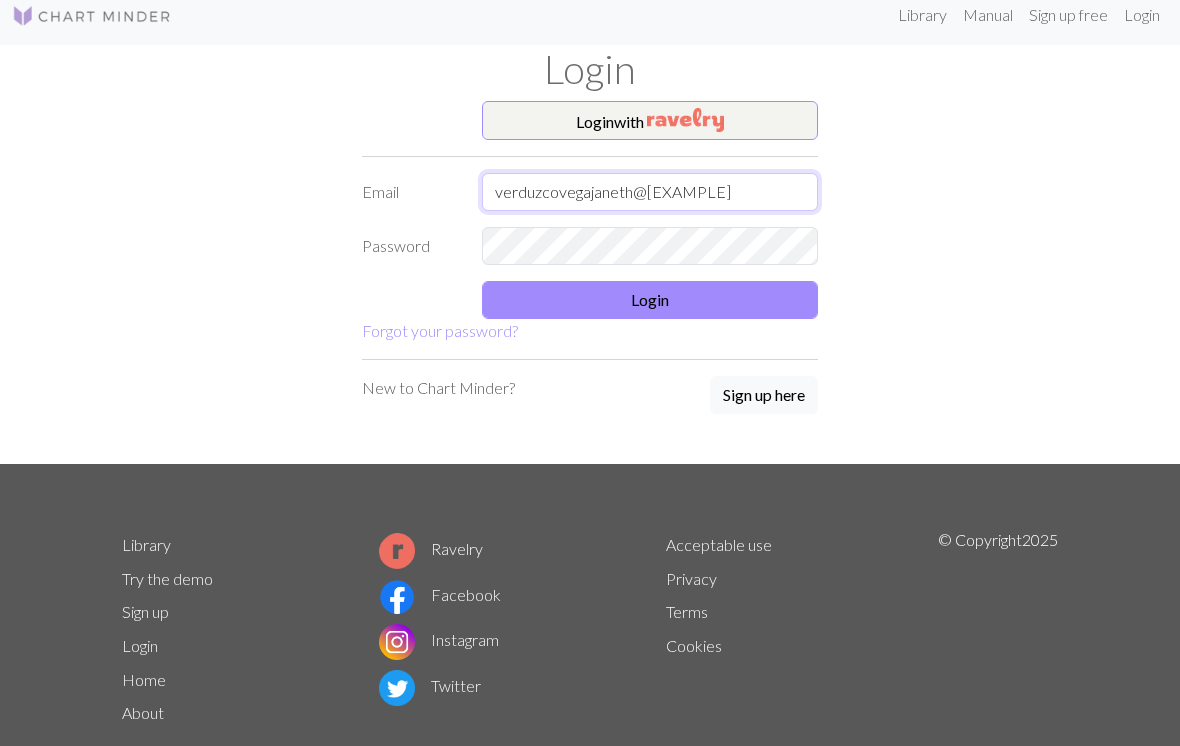 type on "verduzcovegajaneth@[EXAMPLE]" 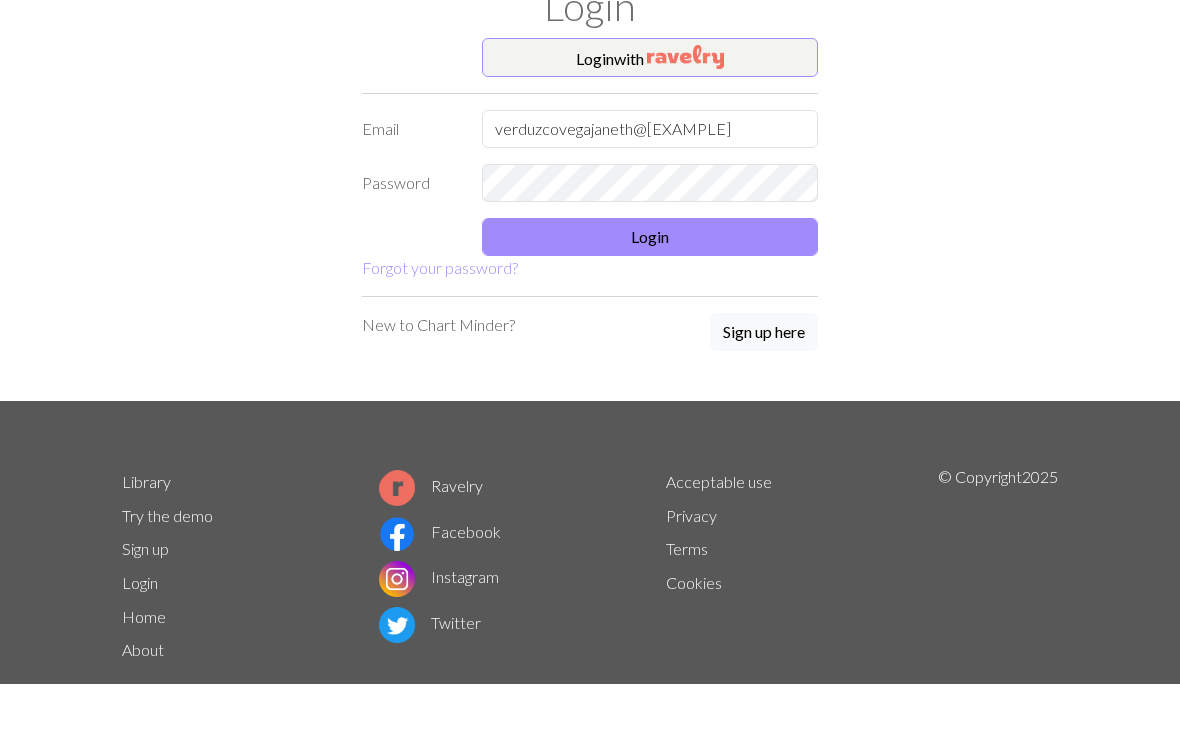click on "Login  with   Email verduzcovegajaneth@[EXAMPLE] Password Login Forgot your password?" at bounding box center (590, 222) 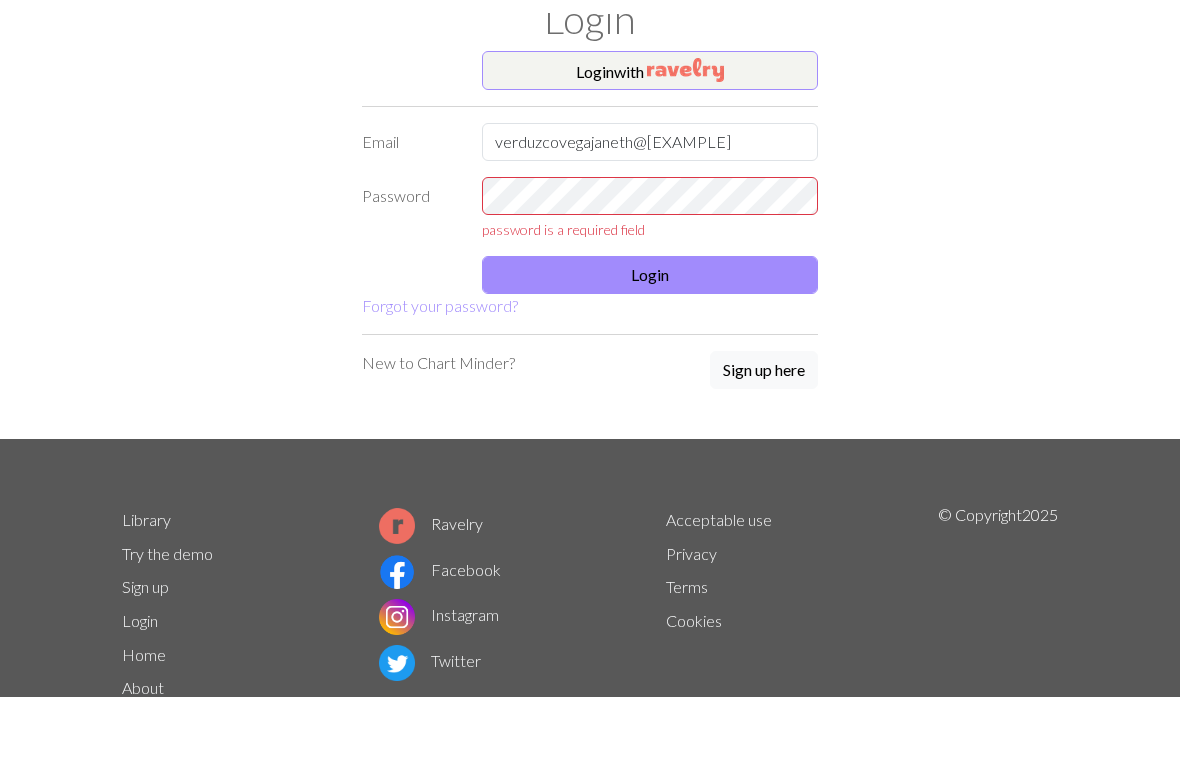 scroll, scrollTop: 12, scrollLeft: 0, axis: vertical 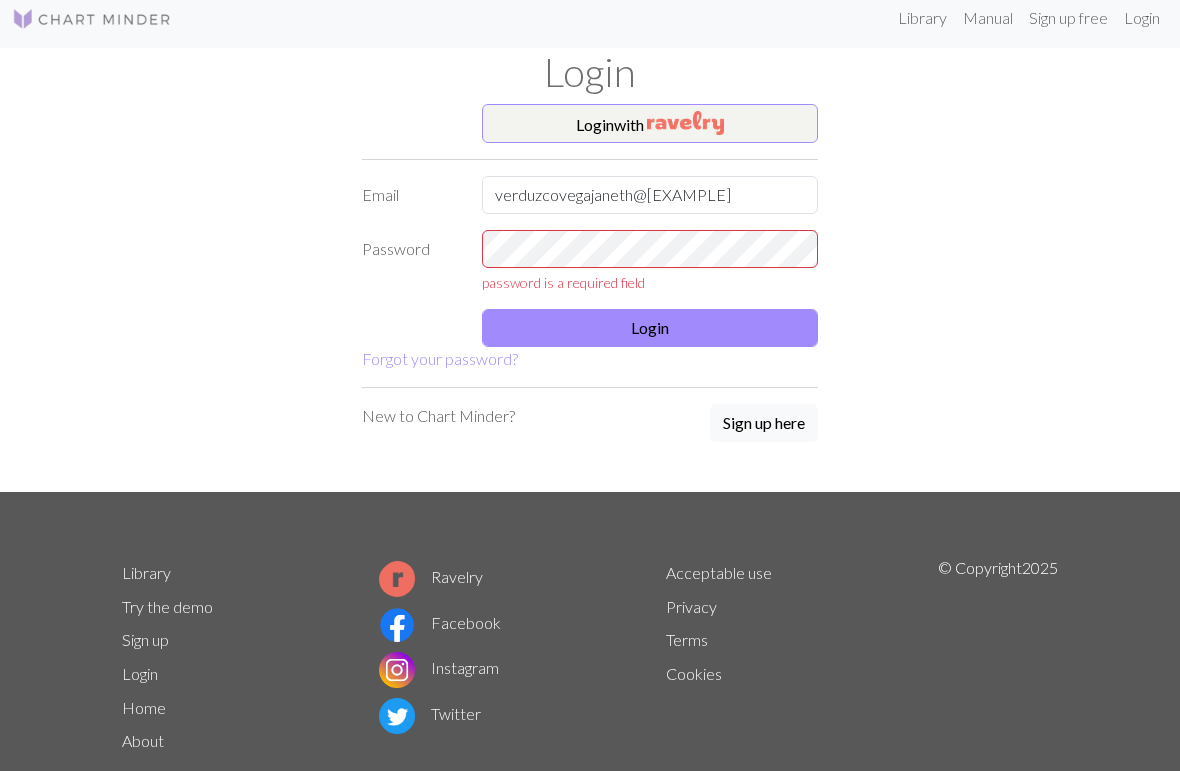 click on "Forgot your password?" at bounding box center [440, 358] 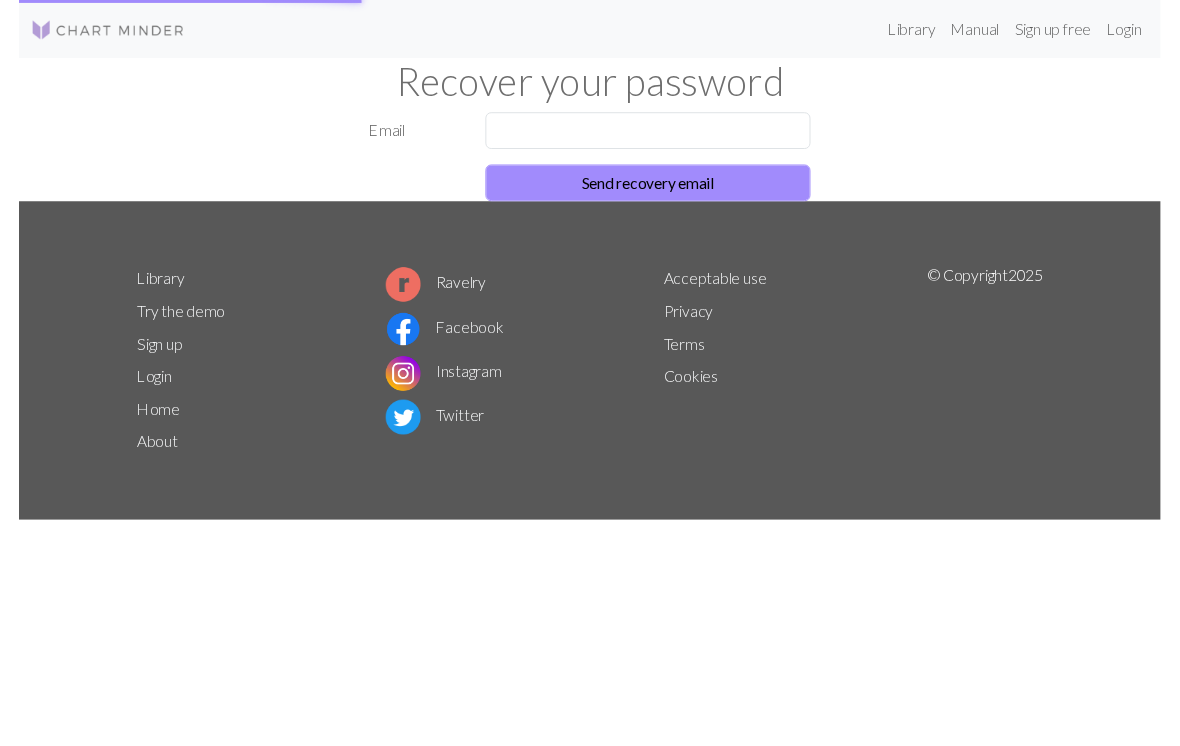 scroll, scrollTop: 0, scrollLeft: 0, axis: both 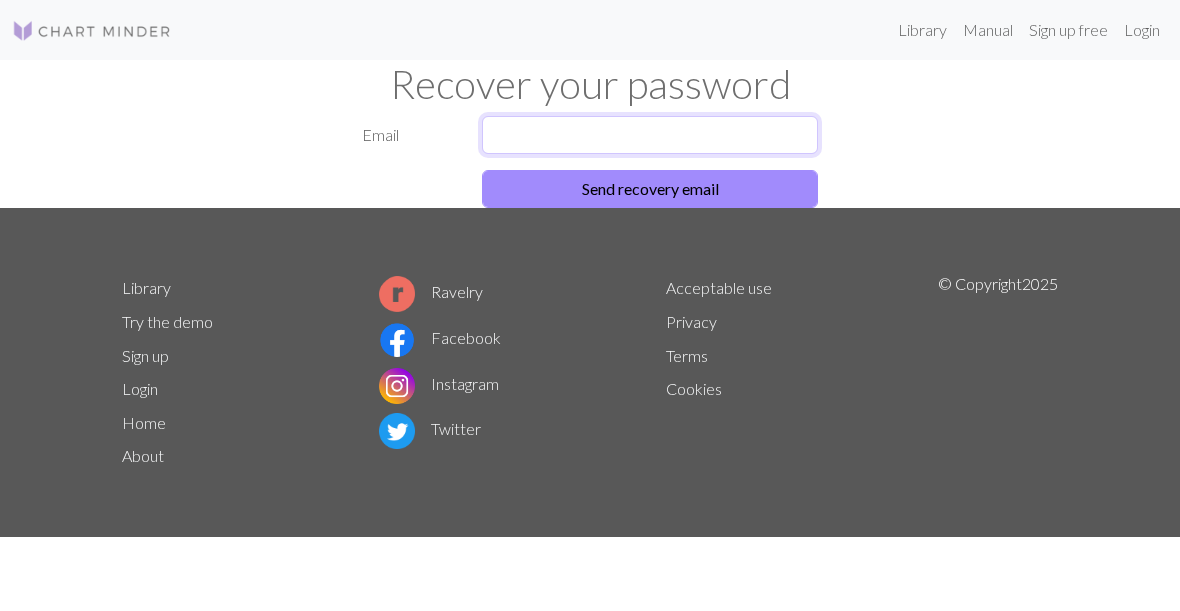 click at bounding box center (650, 135) 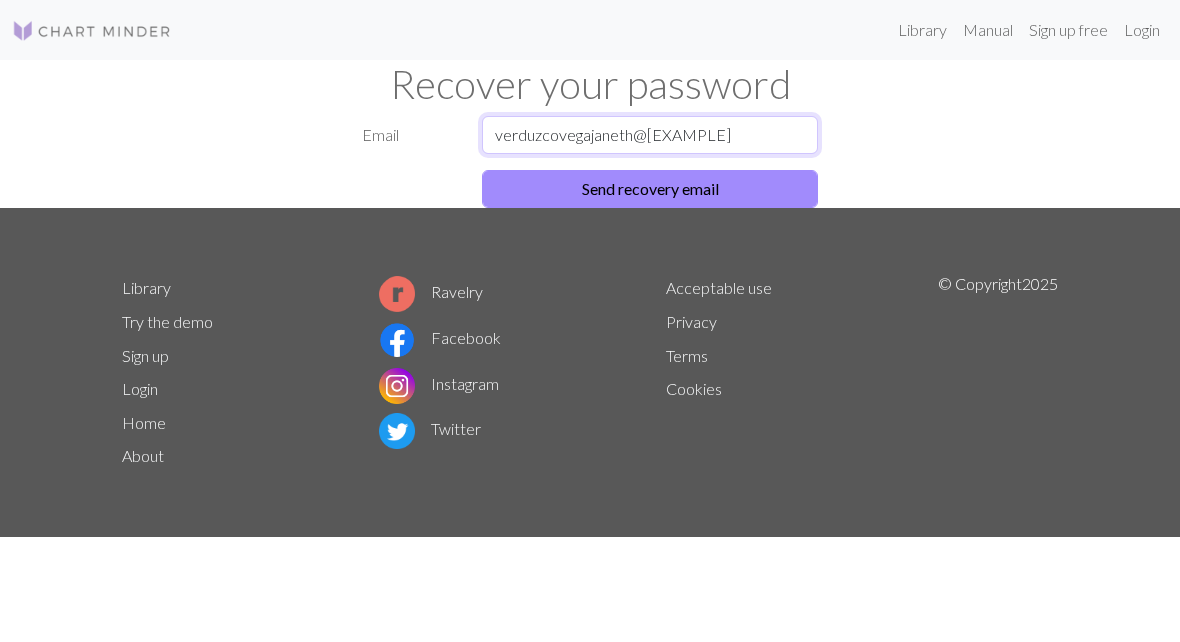 type on "verduzcovegajaneth@[EXAMPLE]" 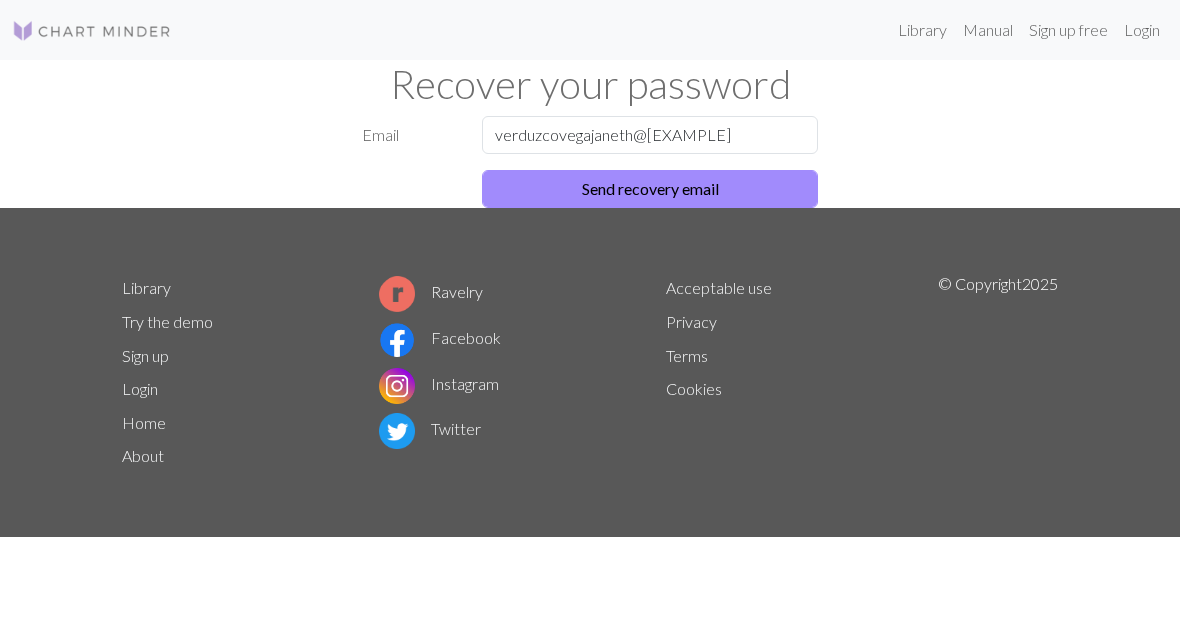 click on "Send recovery email" at bounding box center (650, 189) 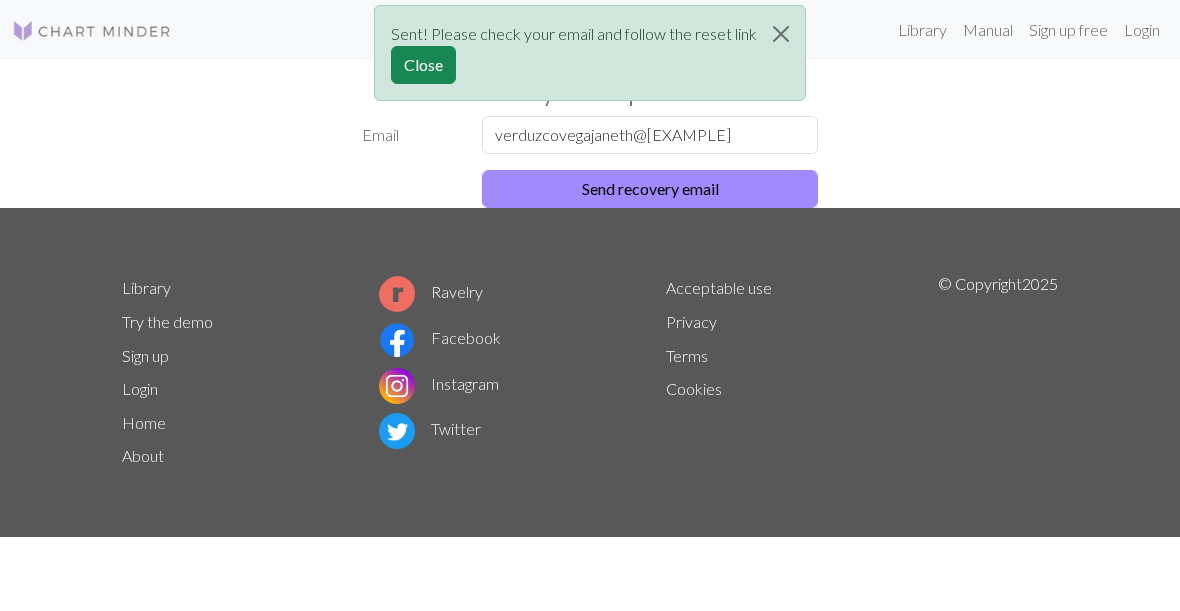 click on "Send recovery email" at bounding box center (650, 189) 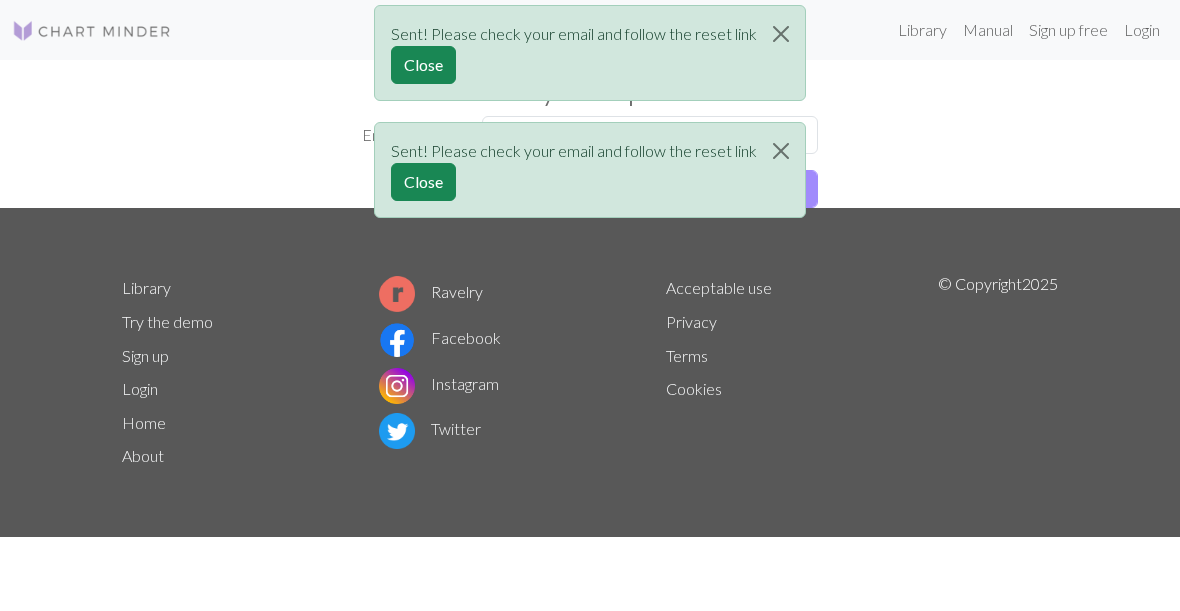 click at bounding box center [781, 151] 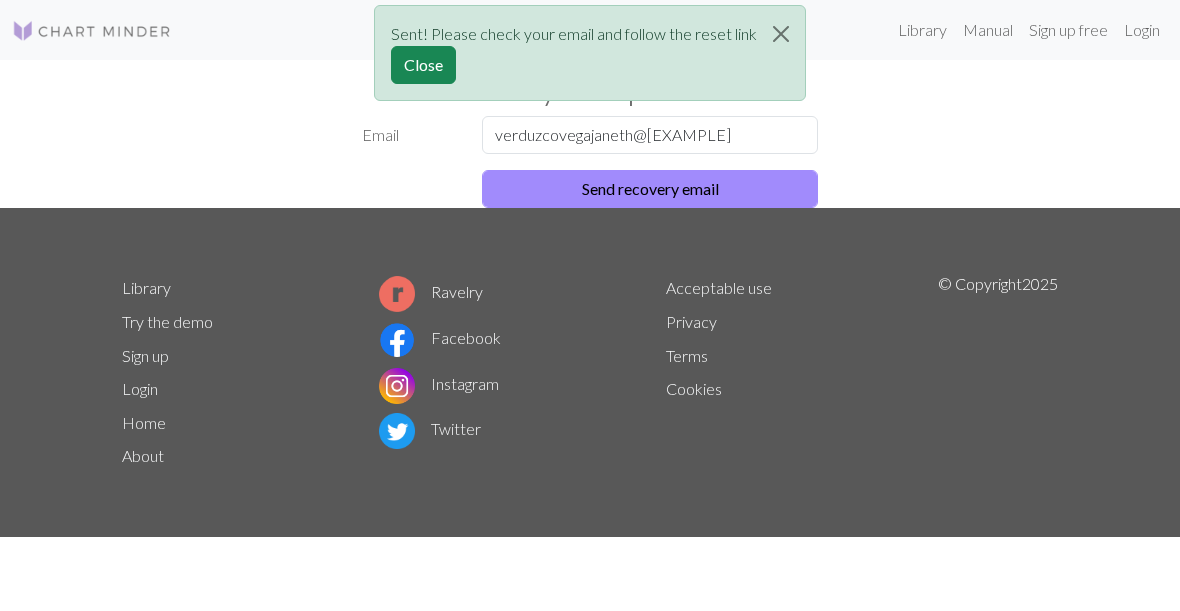 click at bounding box center (781, 34) 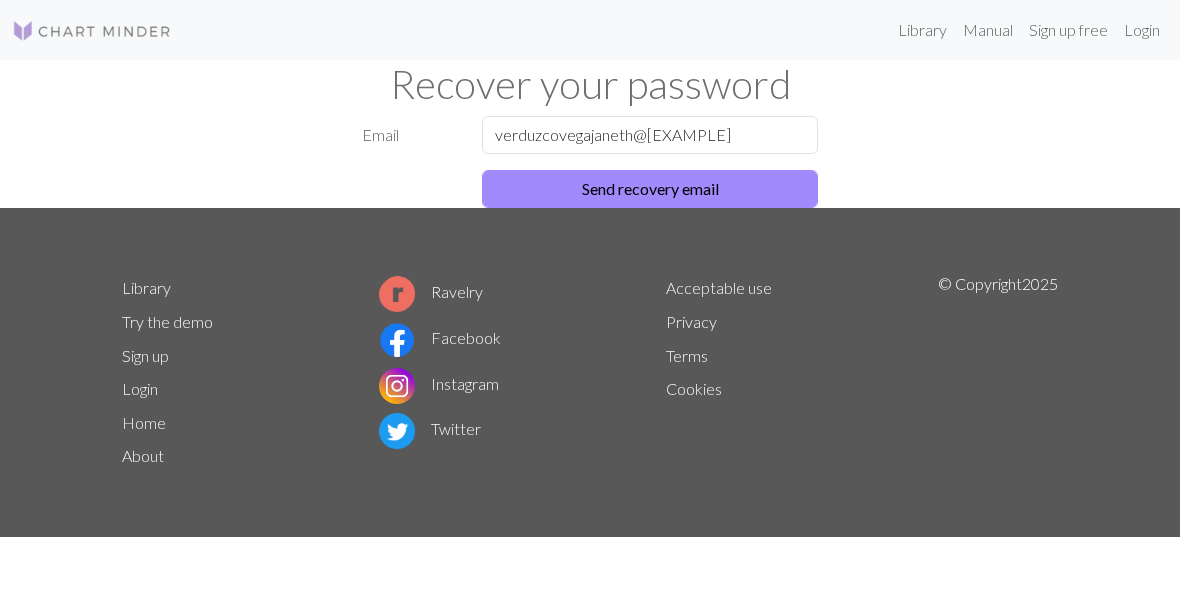 click on "Email verduzcovegajaneth@[EXAMPLE] Send recovery email" at bounding box center (590, 162) 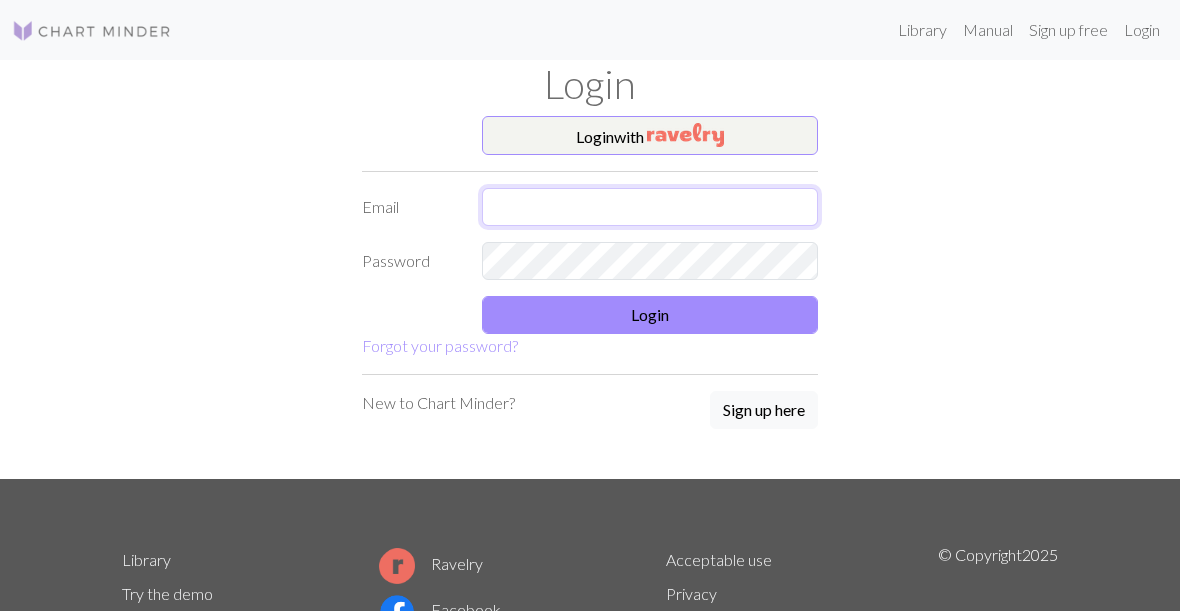 click at bounding box center (650, 207) 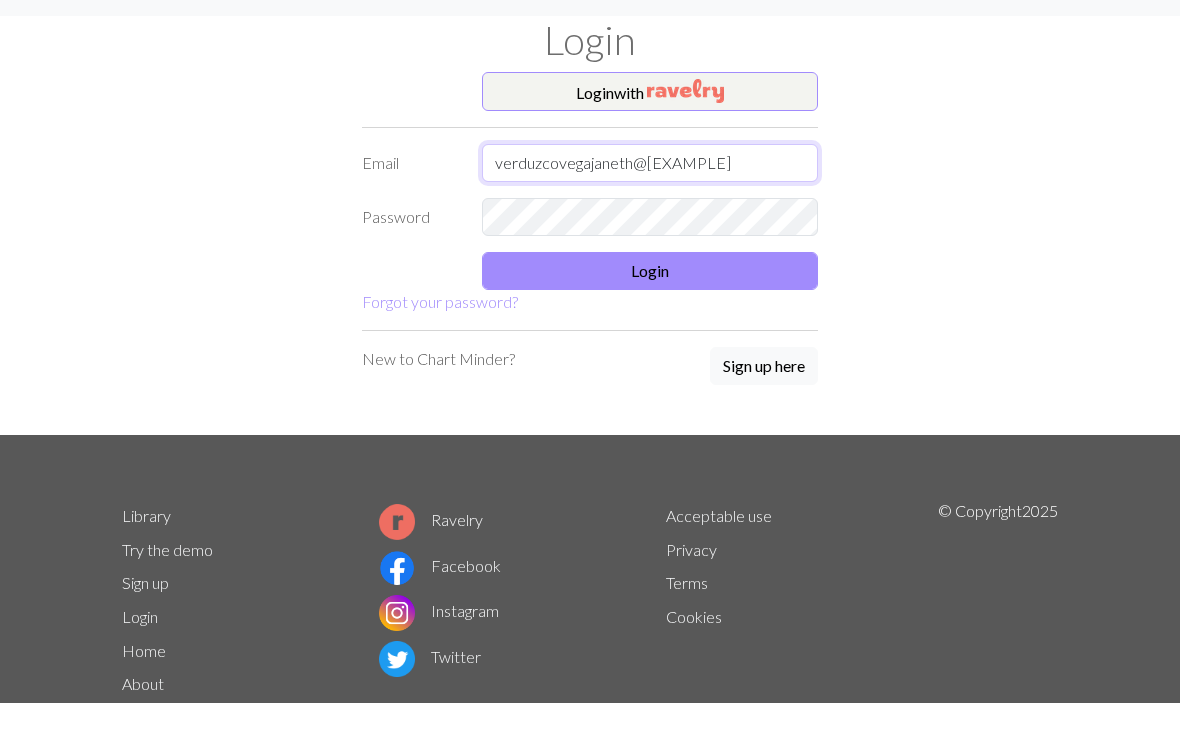 type on "verduzcovegajaneth@[EXAMPLE]" 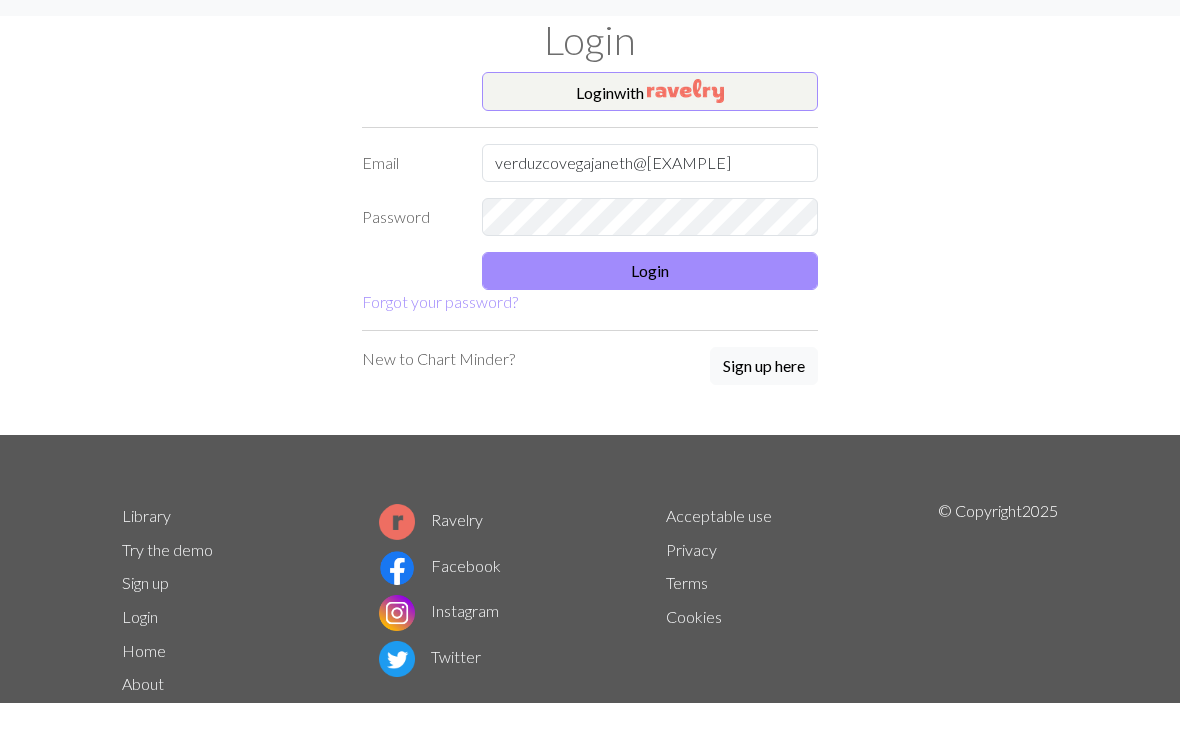 click on "Login" at bounding box center (650, 315) 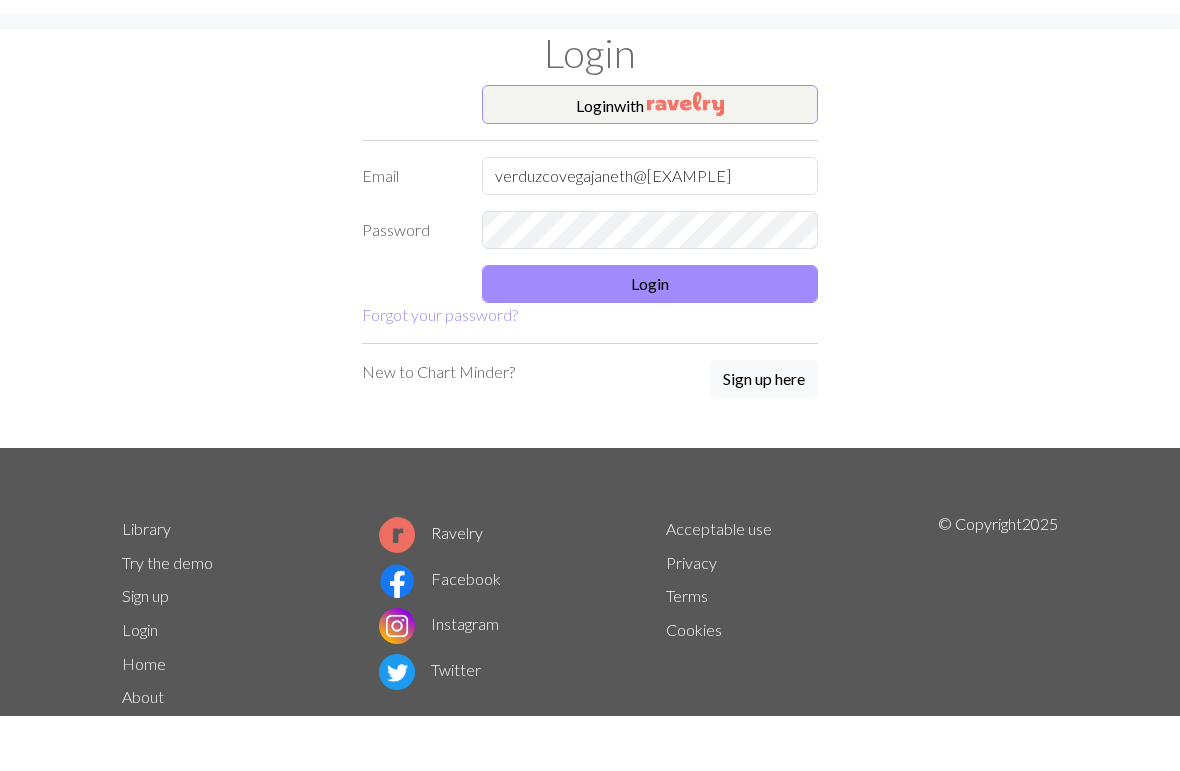 scroll, scrollTop: 12, scrollLeft: 0, axis: vertical 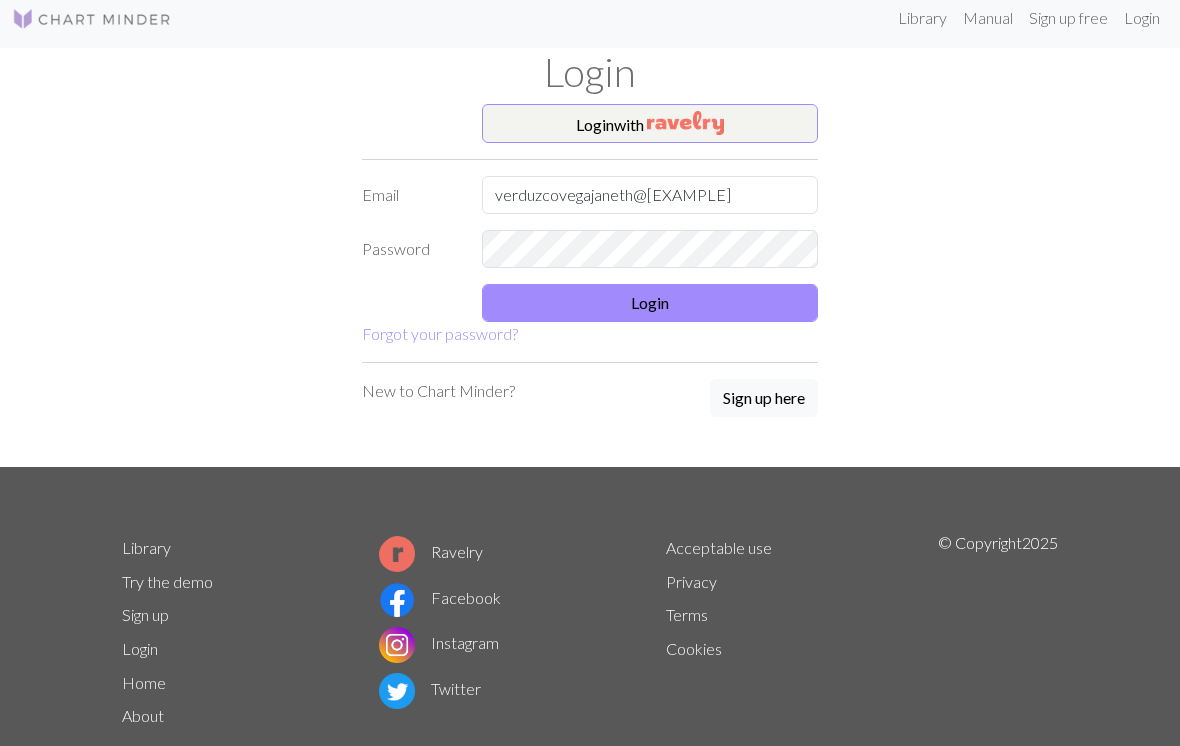 click on "Login" at bounding box center (650, 303) 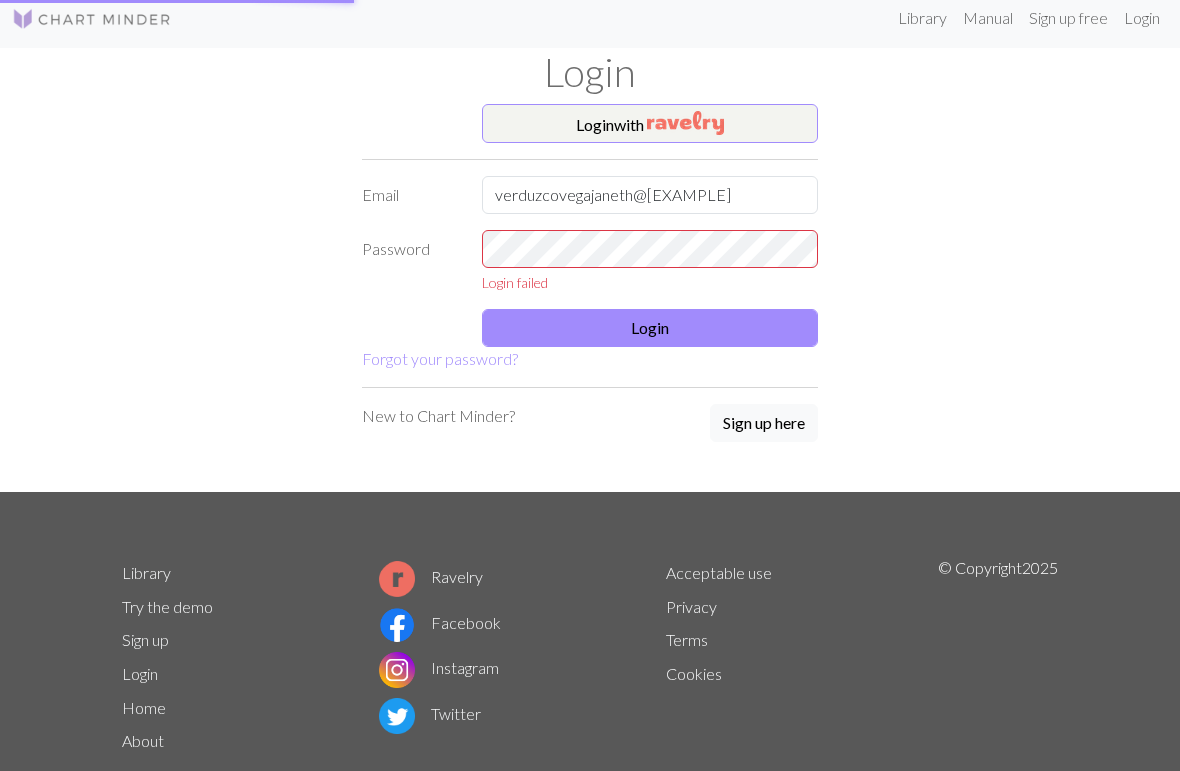 scroll, scrollTop: 0, scrollLeft: 0, axis: both 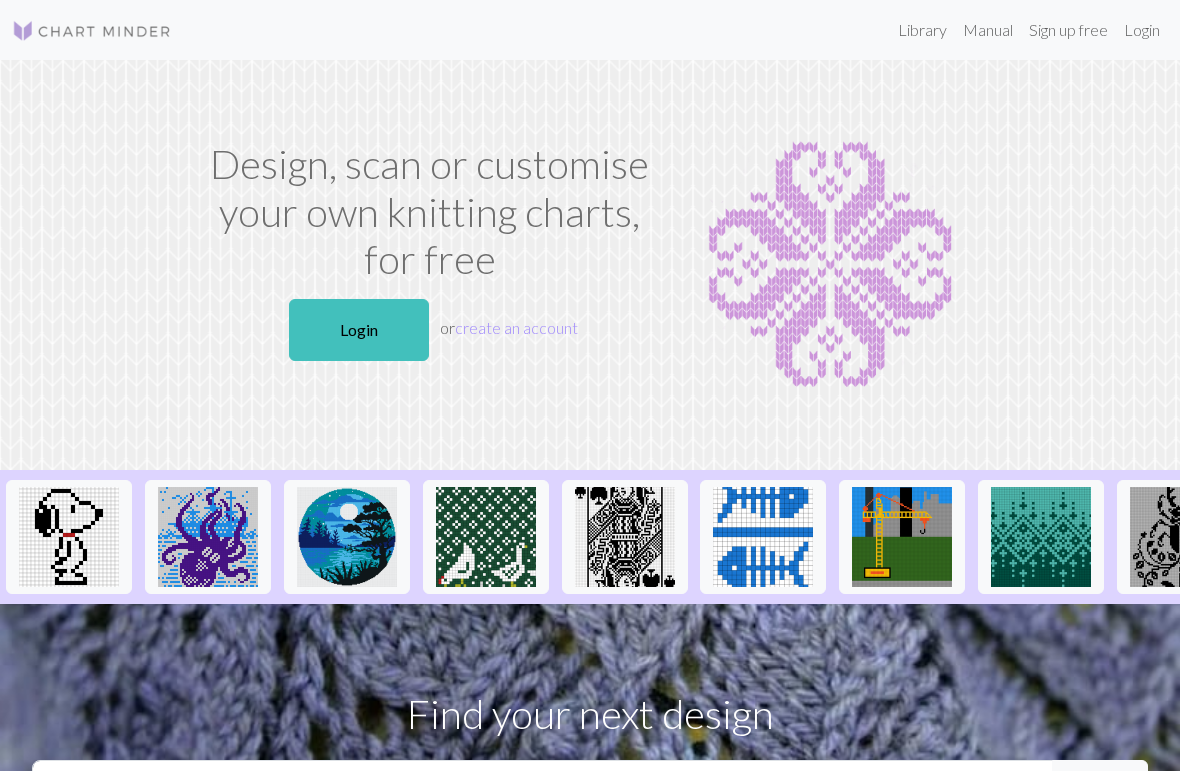 click on "Login" at bounding box center (359, 330) 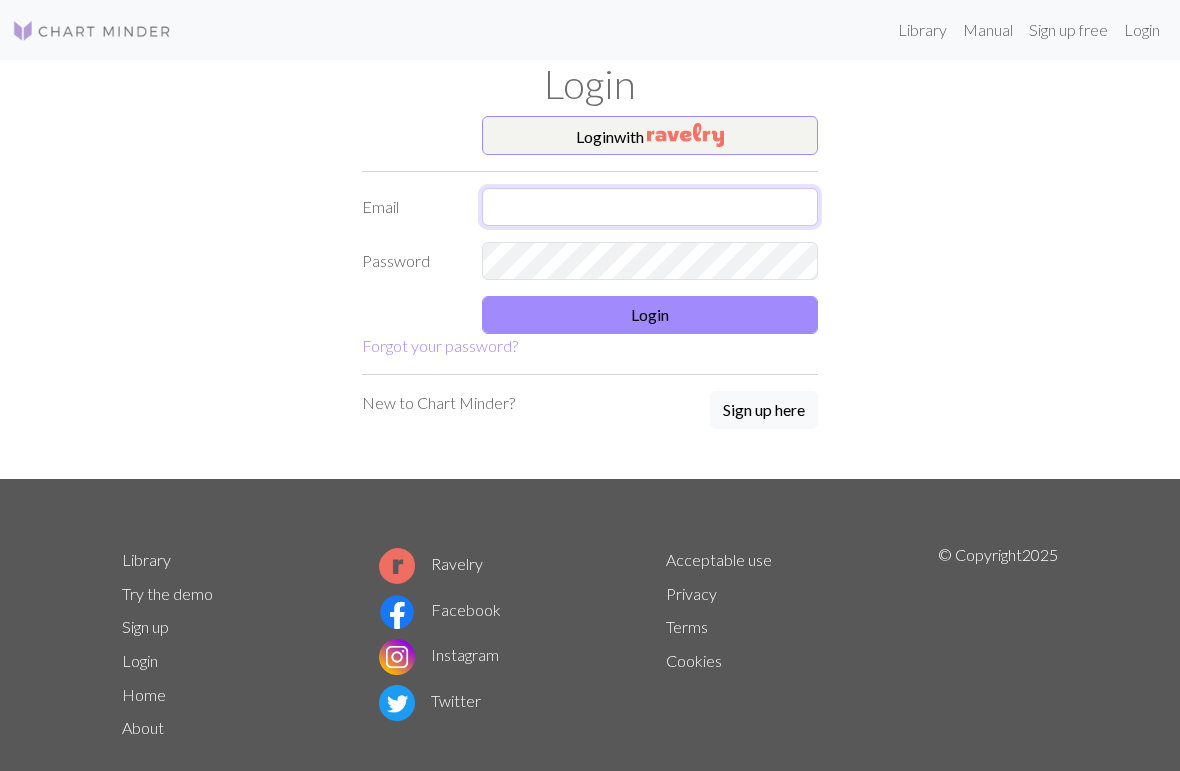 click at bounding box center [650, 207] 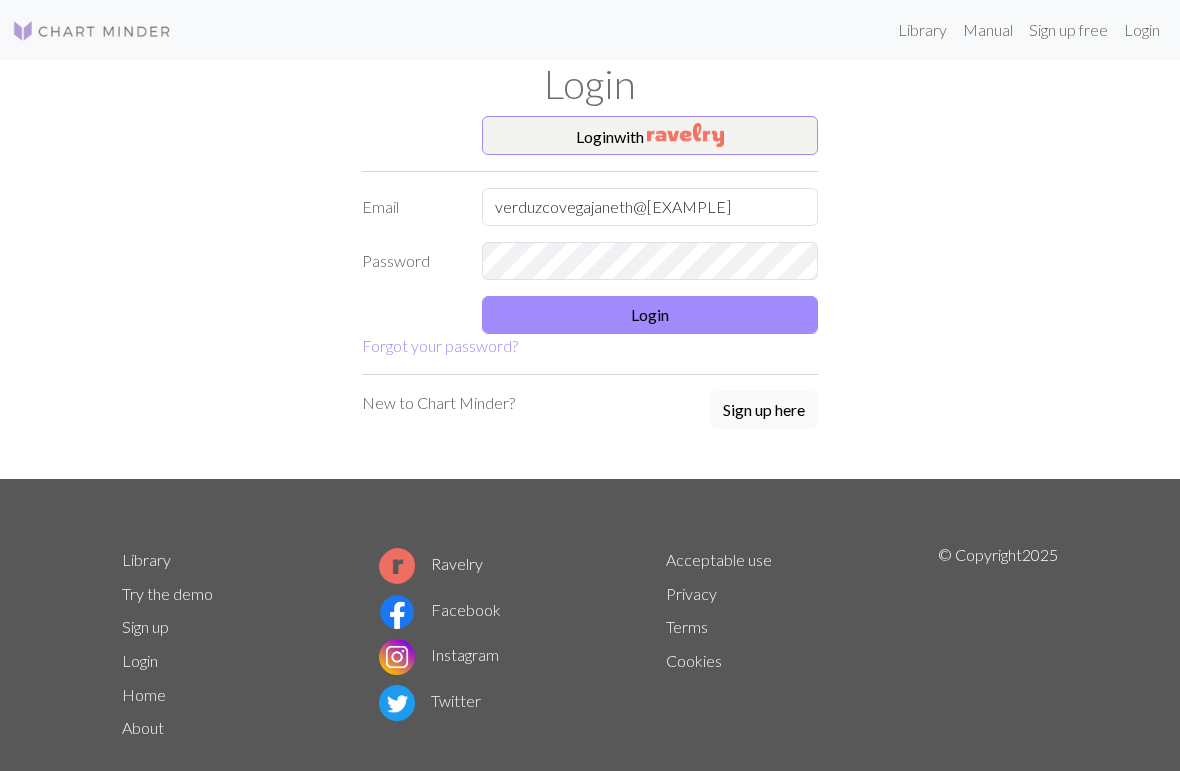 click on "Login" at bounding box center [650, 315] 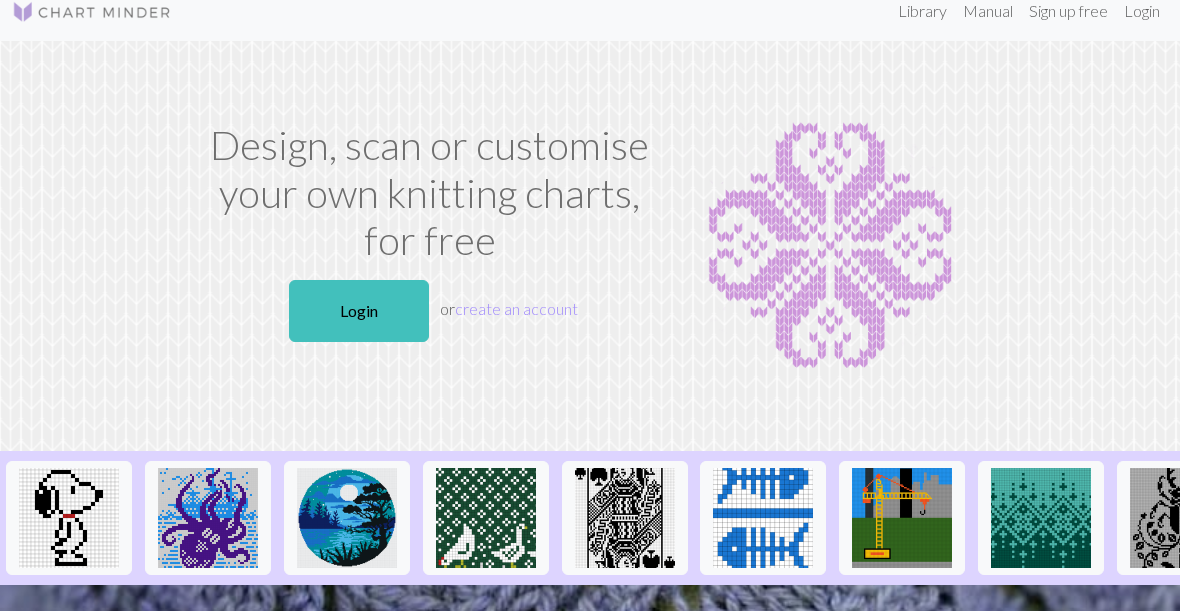 scroll, scrollTop: 0, scrollLeft: 0, axis: both 